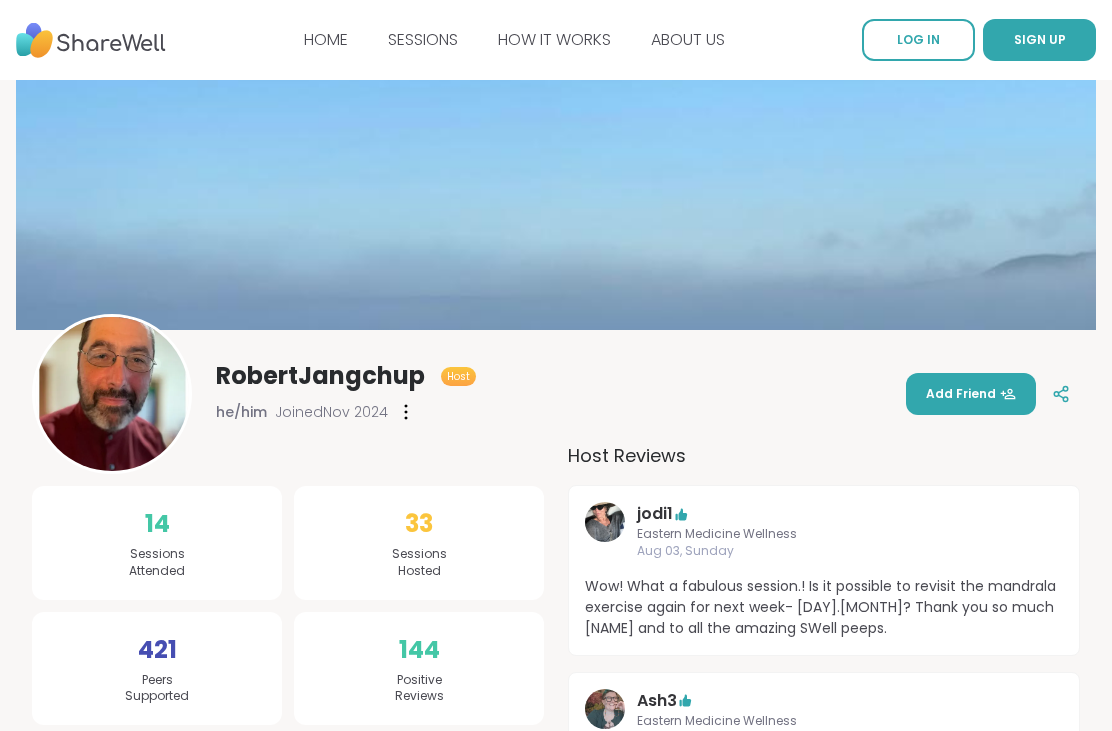 scroll, scrollTop: 0, scrollLeft: 0, axis: both 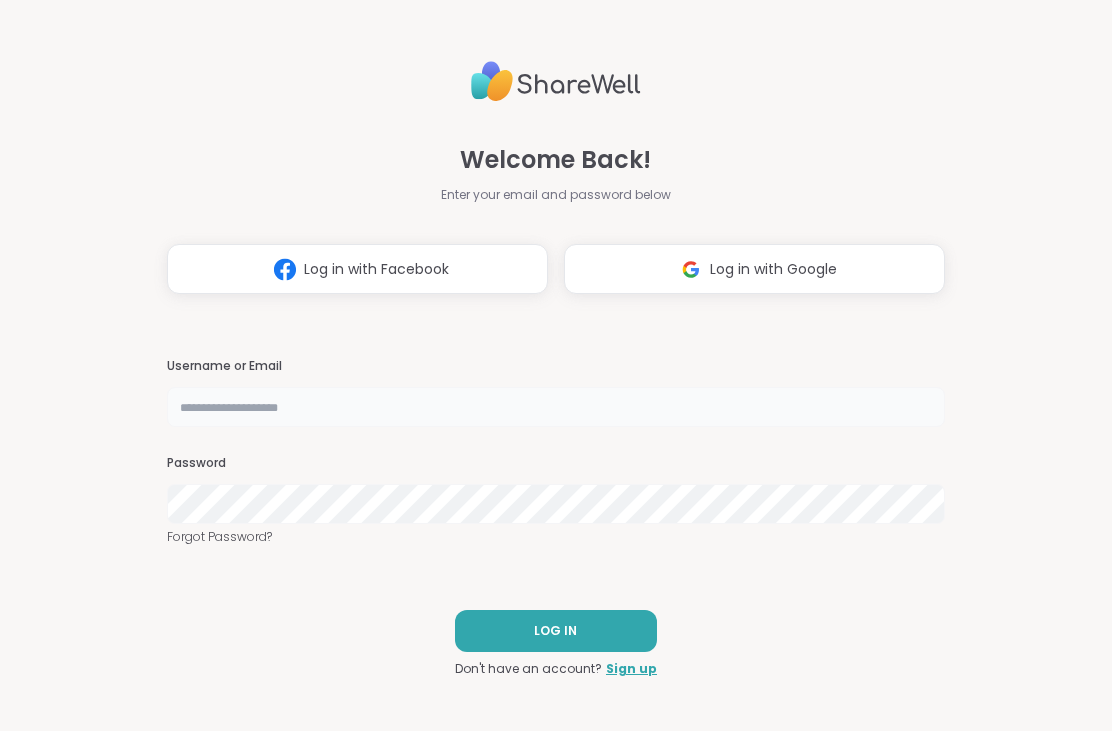click at bounding box center [556, 407] 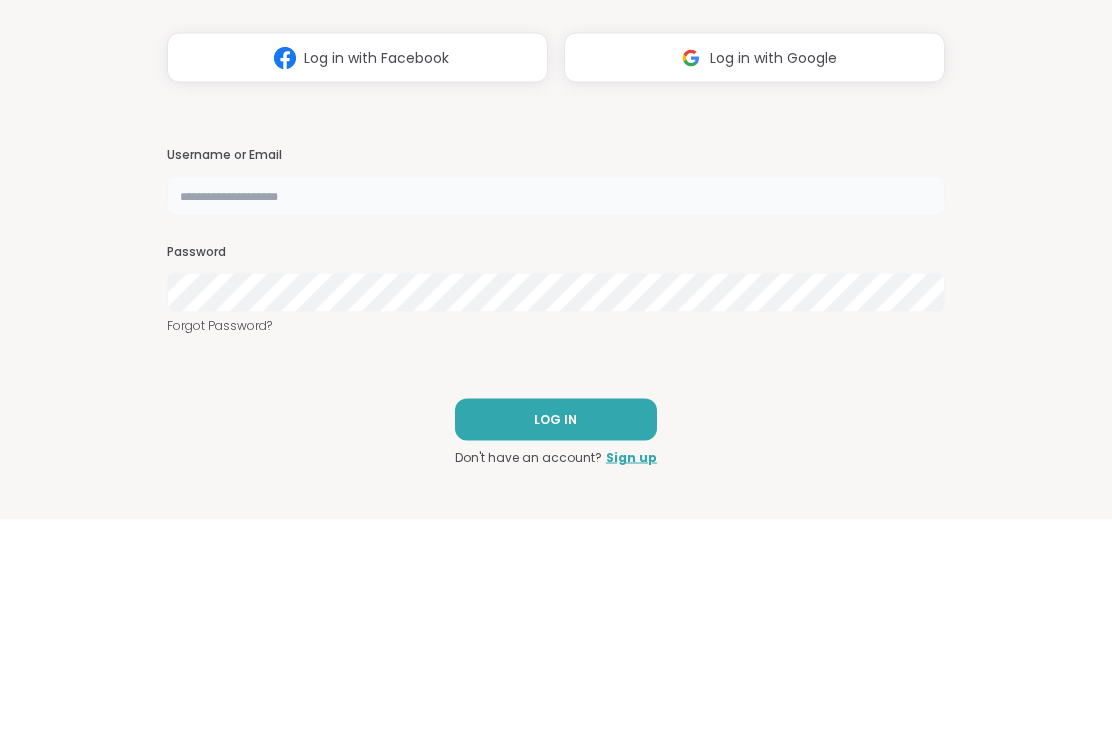 type on "**********" 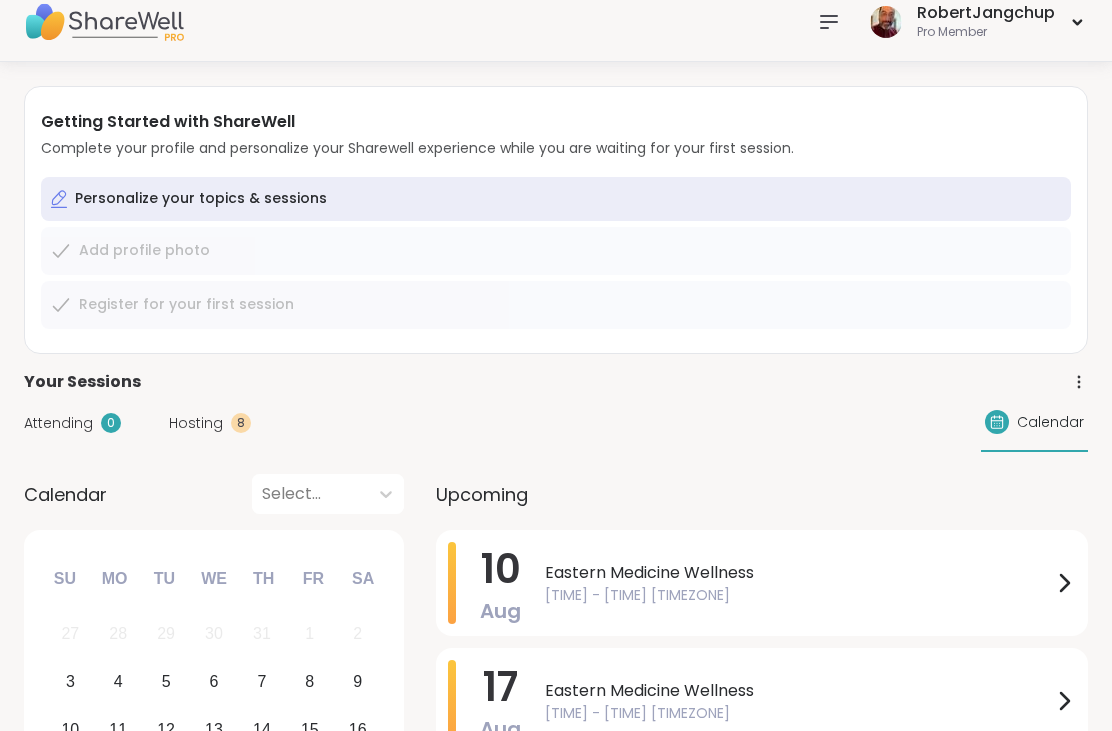 scroll, scrollTop: 0, scrollLeft: 0, axis: both 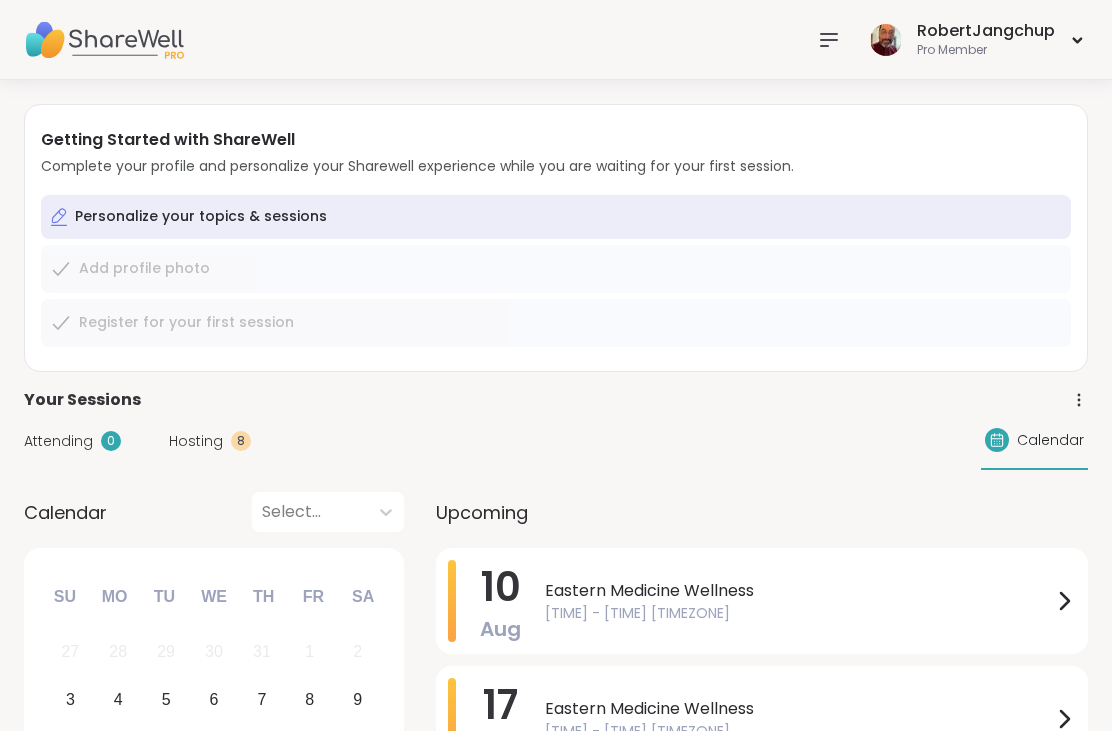 click 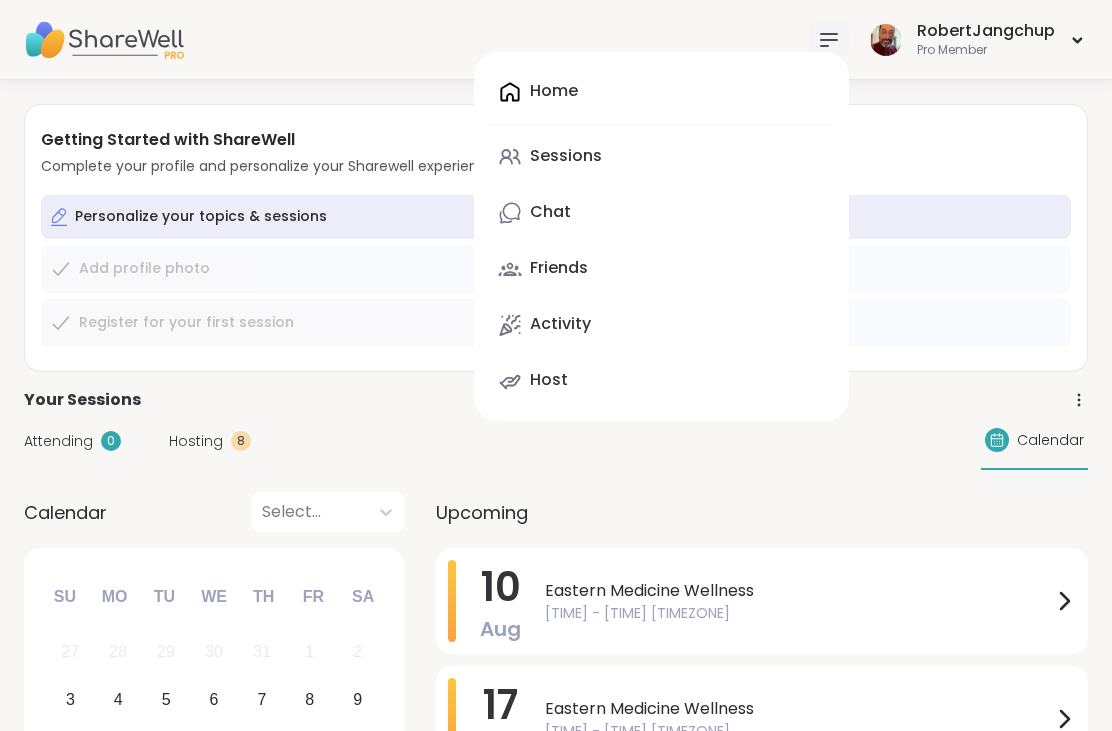 click on "Activity" at bounding box center [661, 325] 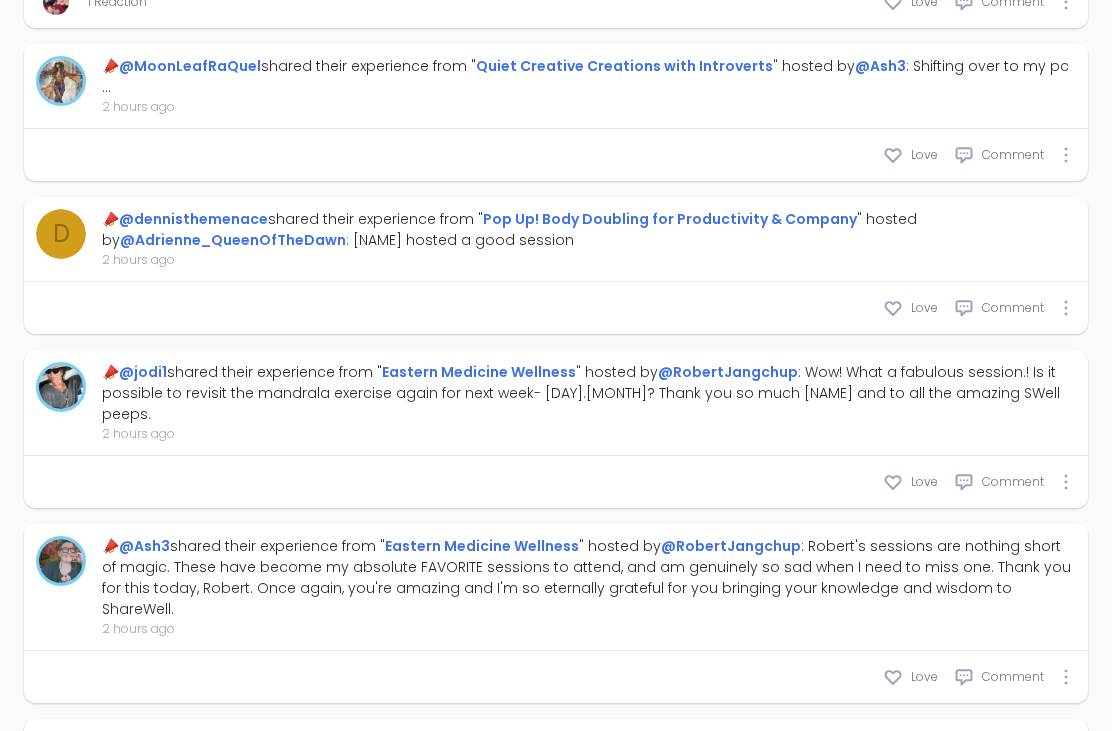 scroll, scrollTop: 3207, scrollLeft: 0, axis: vertical 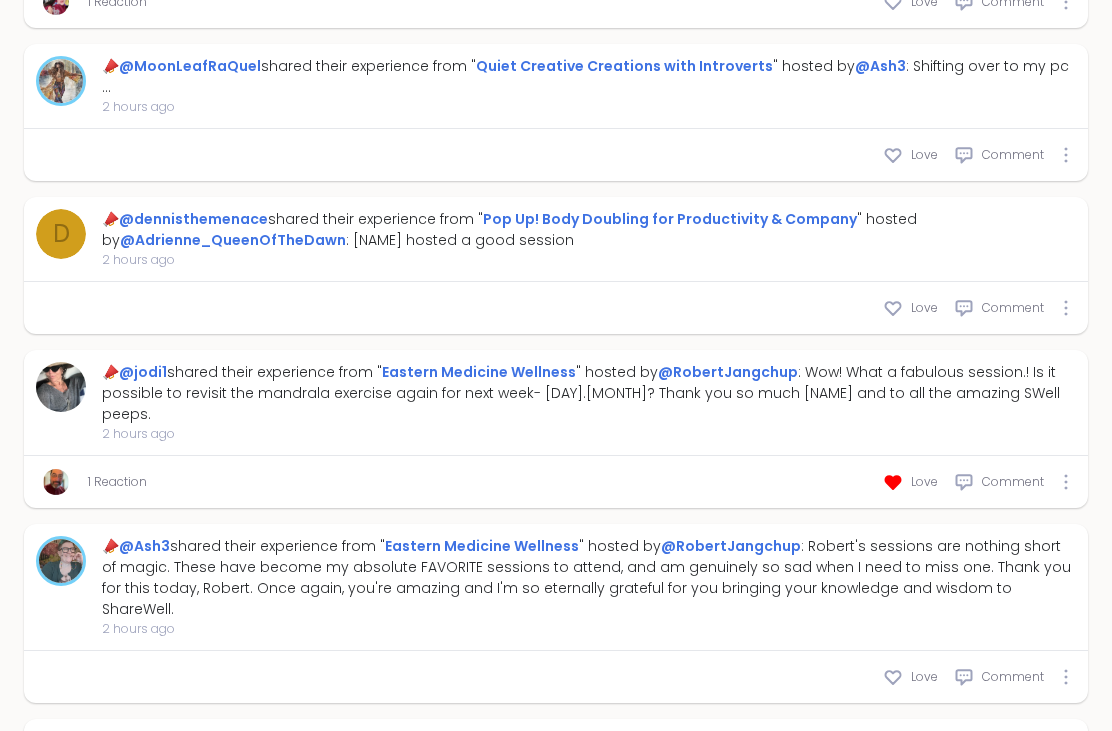 type on "*" 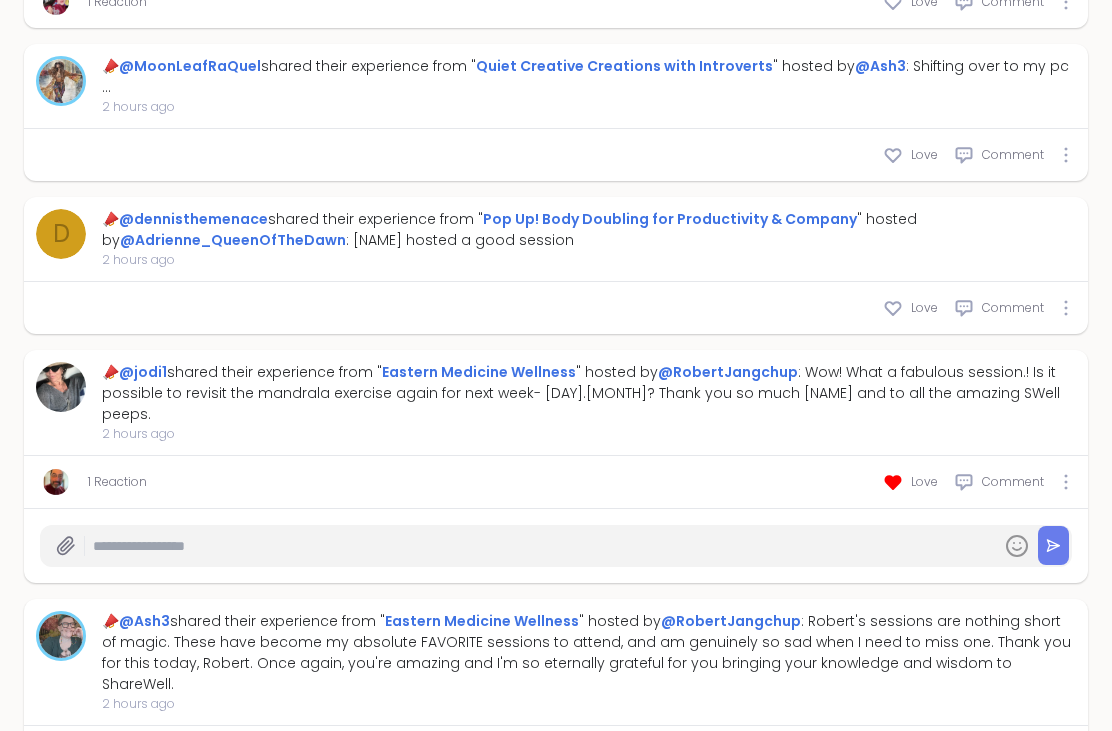click at bounding box center [543, 546] 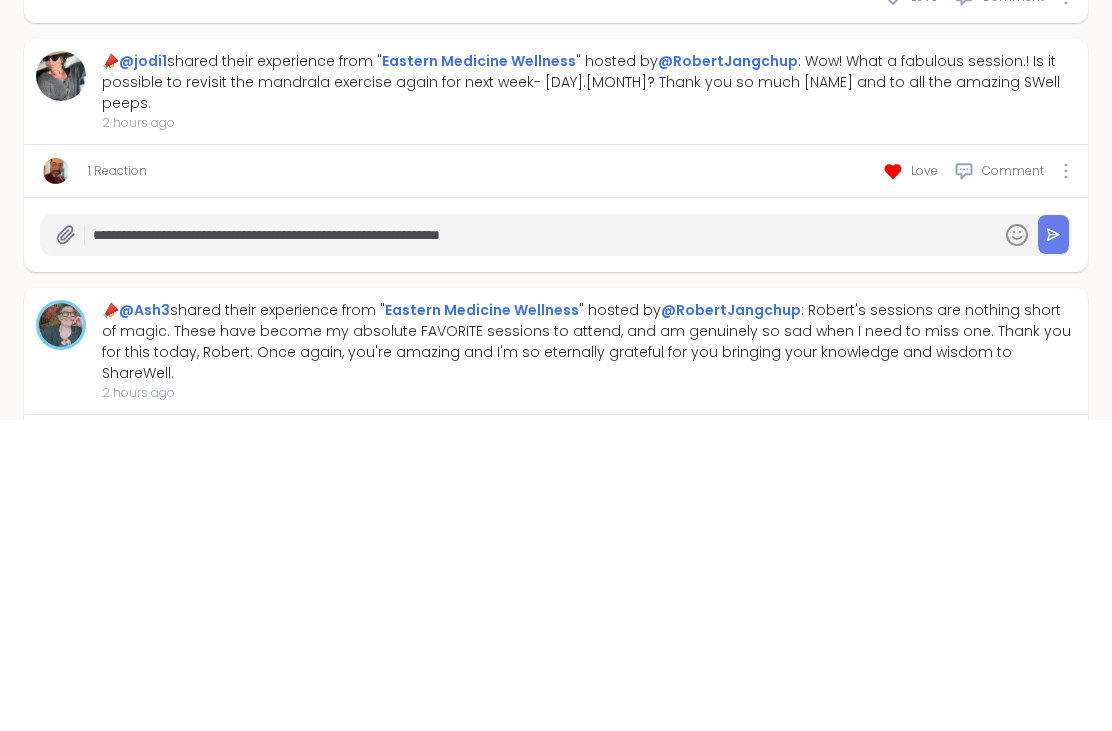 click on "**********" at bounding box center [543, 547] 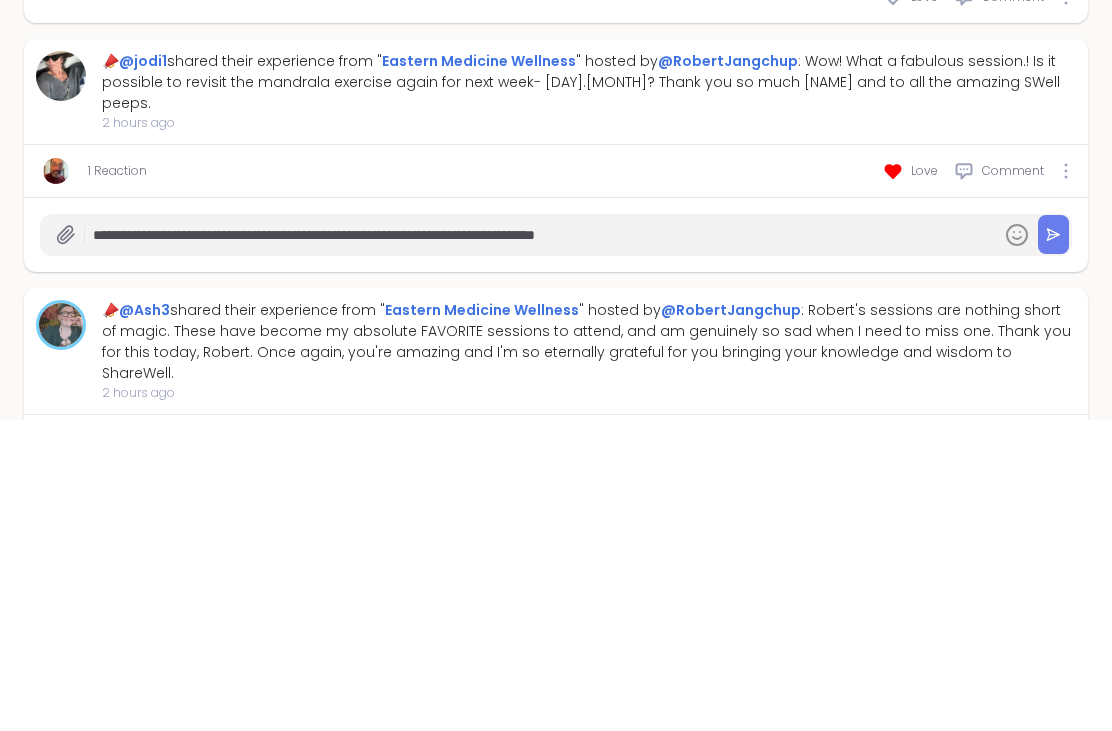 click on "**********" at bounding box center (543, 547) 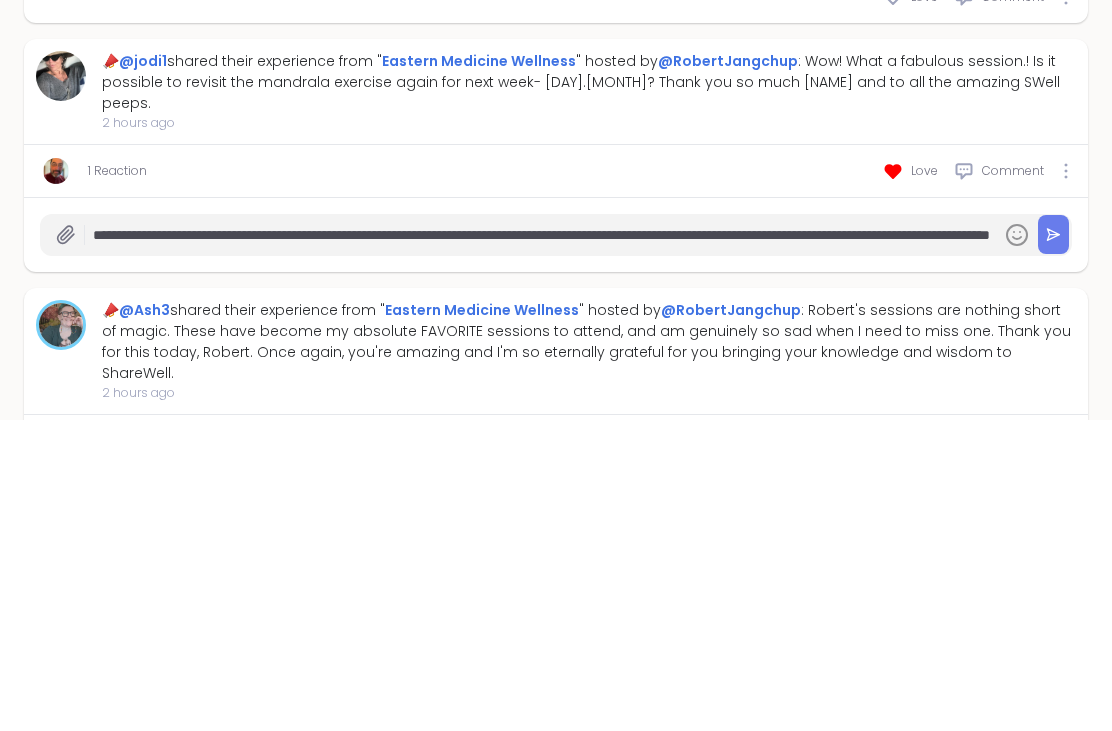 type on "**********" 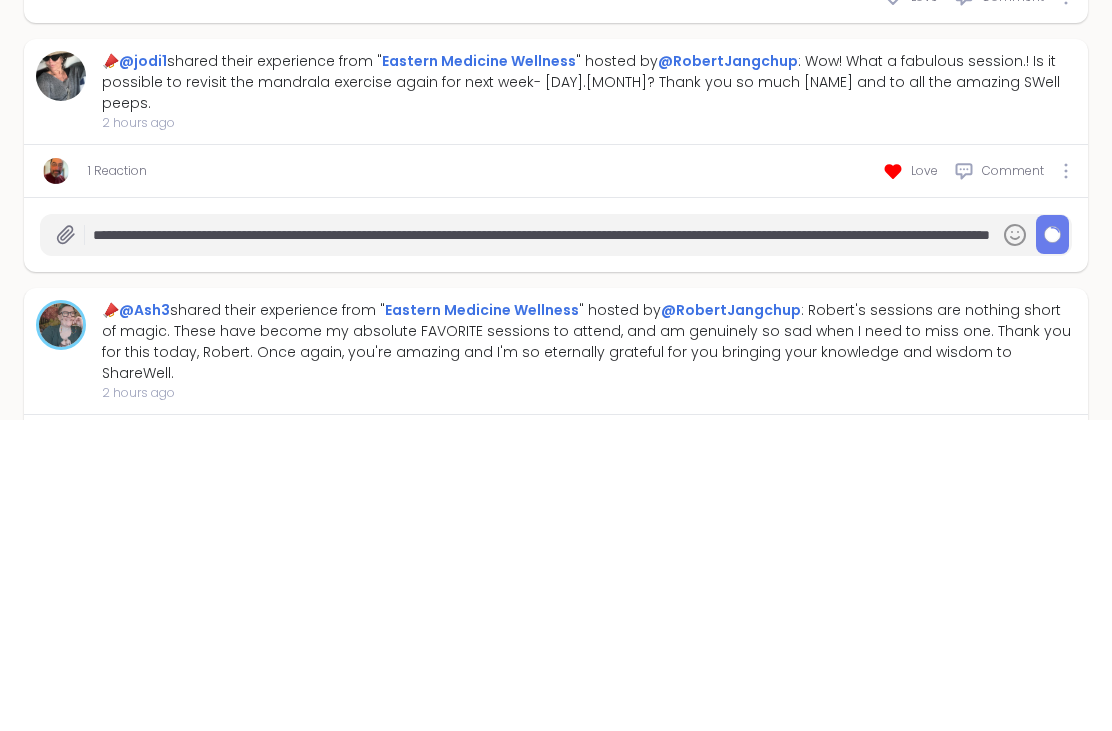 scroll, scrollTop: 3319, scrollLeft: 0, axis: vertical 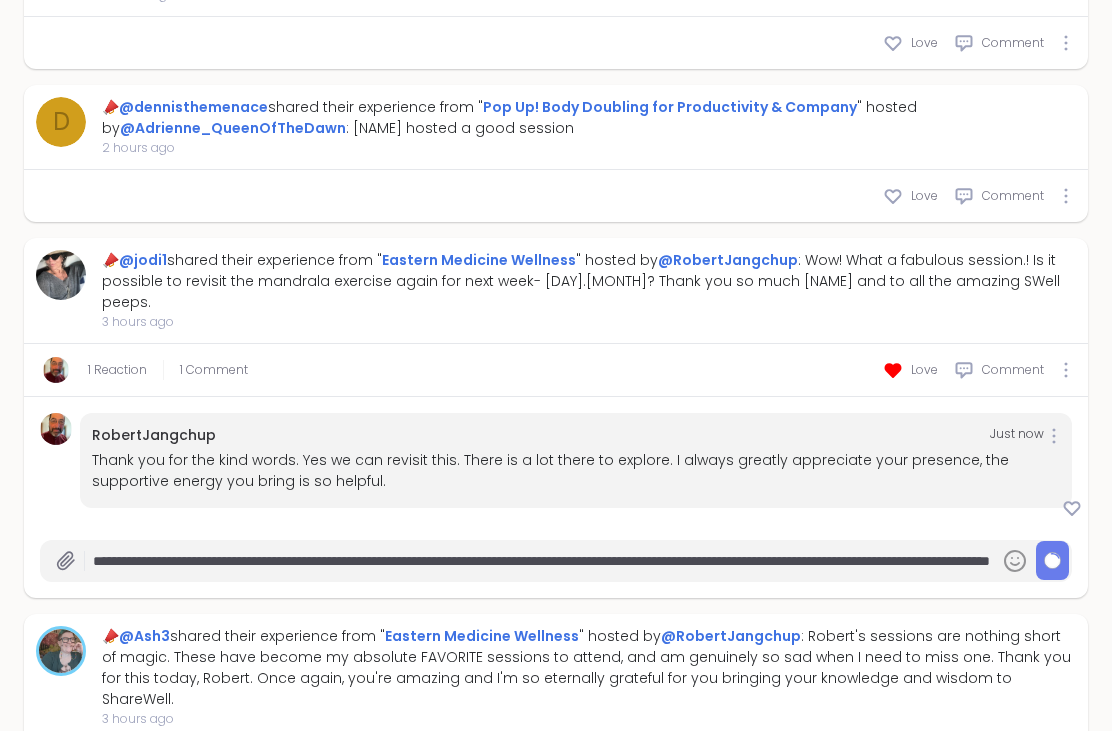 type on "*" 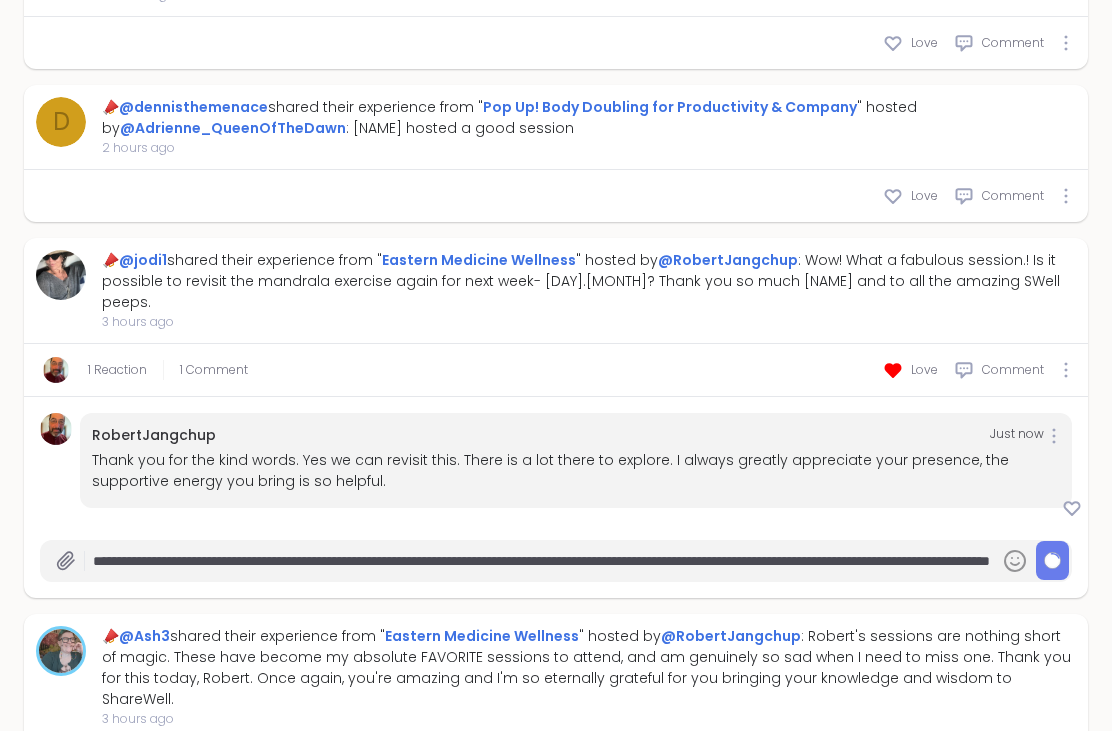 type 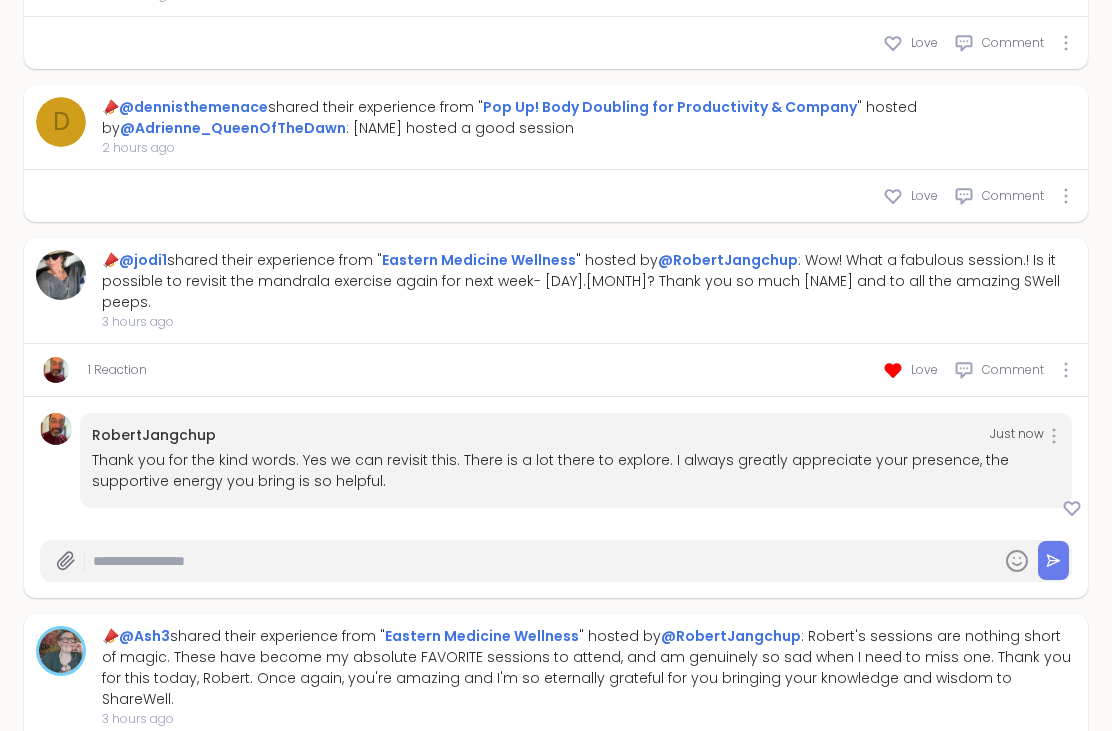 click 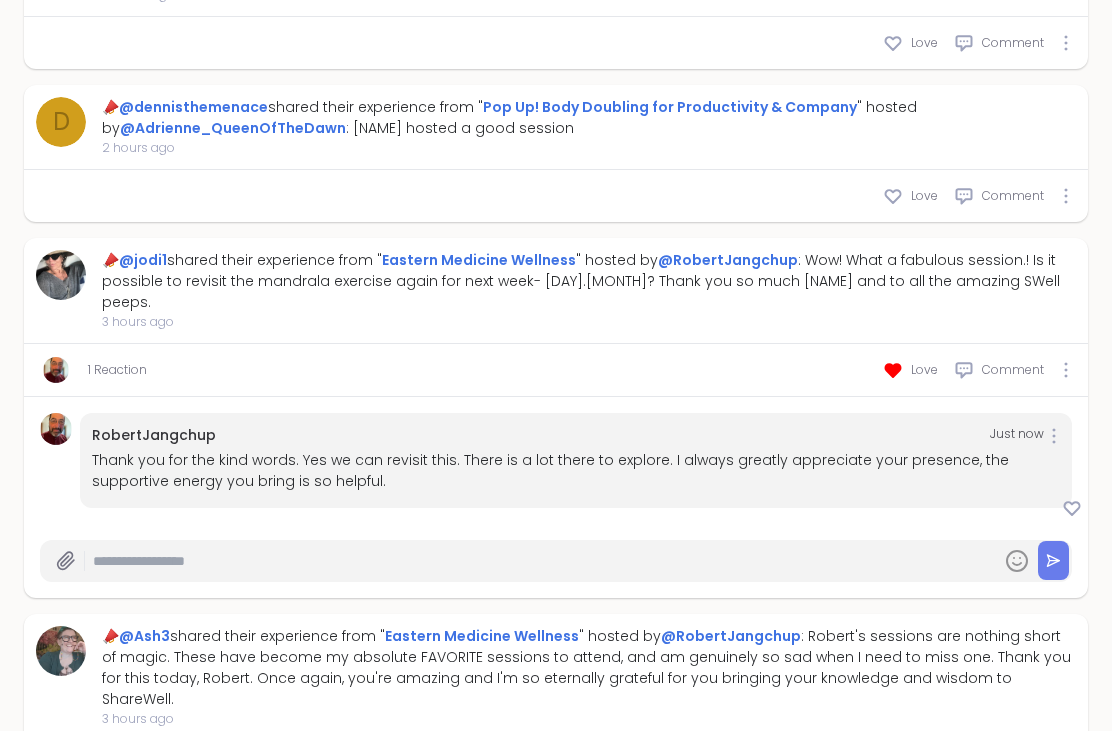 click on "Comment" at bounding box center (1013, 767) 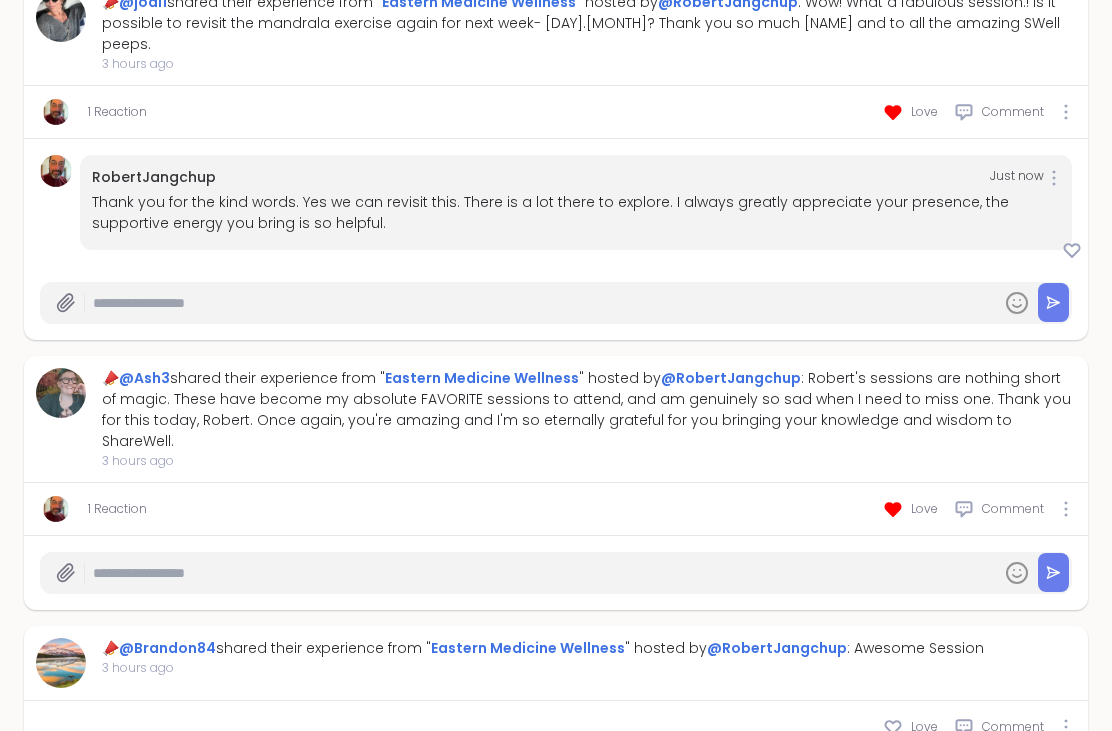 scroll, scrollTop: 3603, scrollLeft: 0, axis: vertical 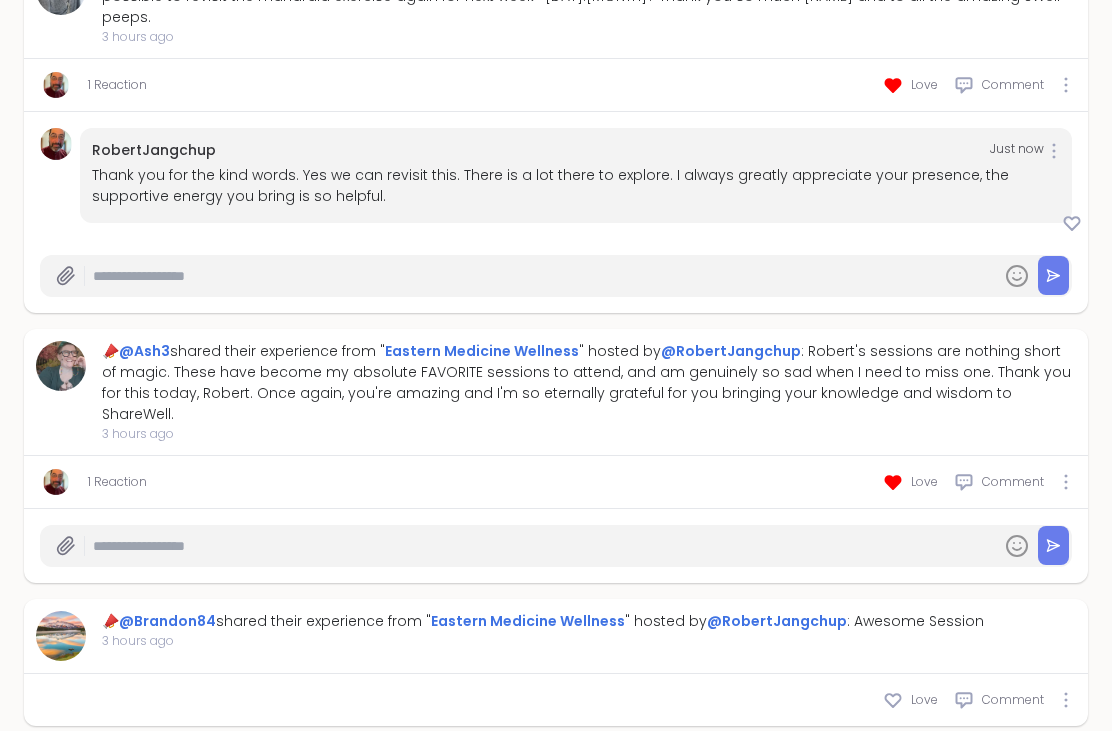 click at bounding box center (543, 546) 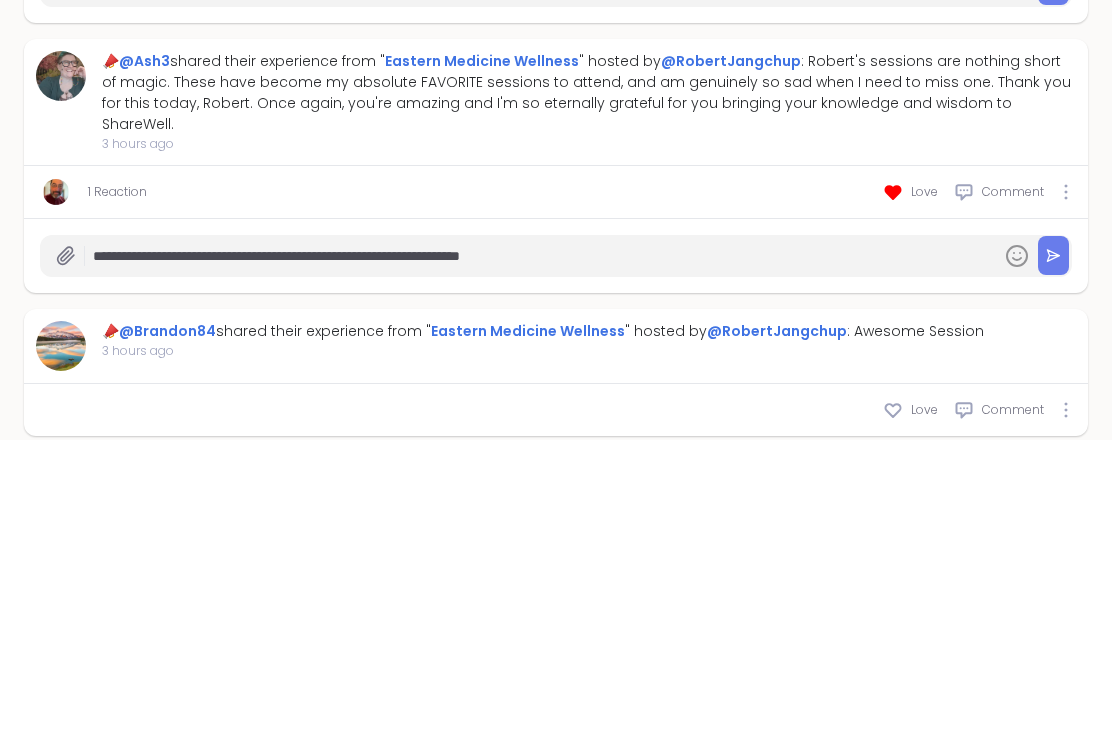 type on "**********" 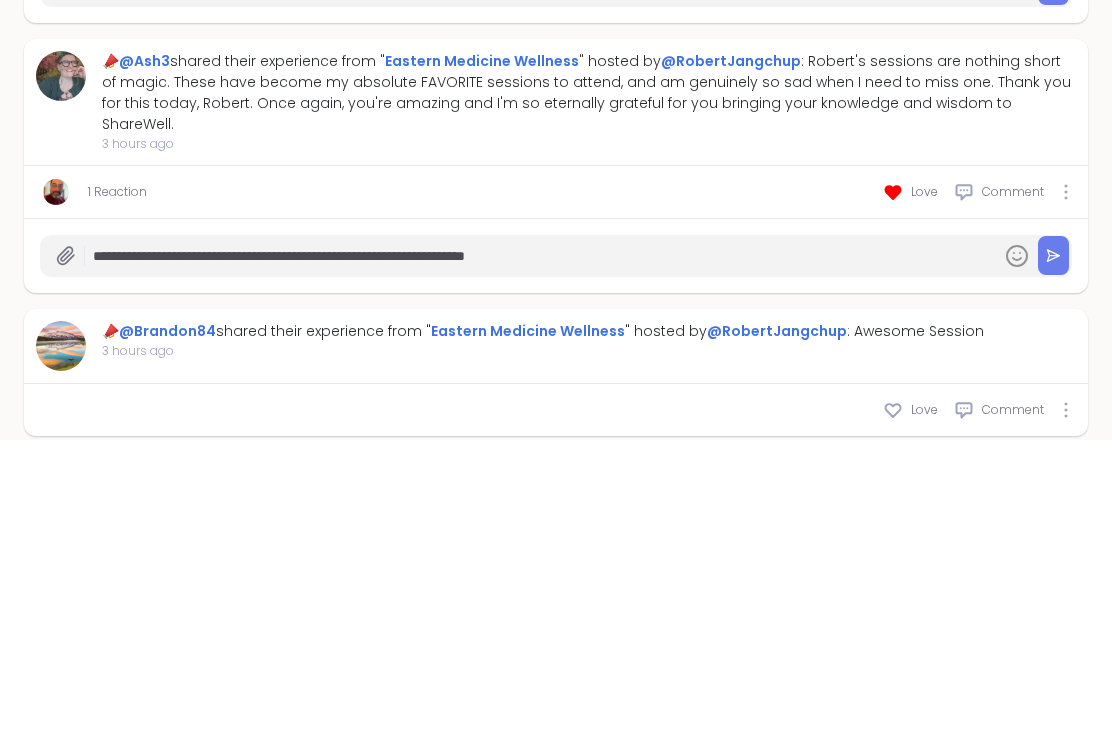 type on "*" 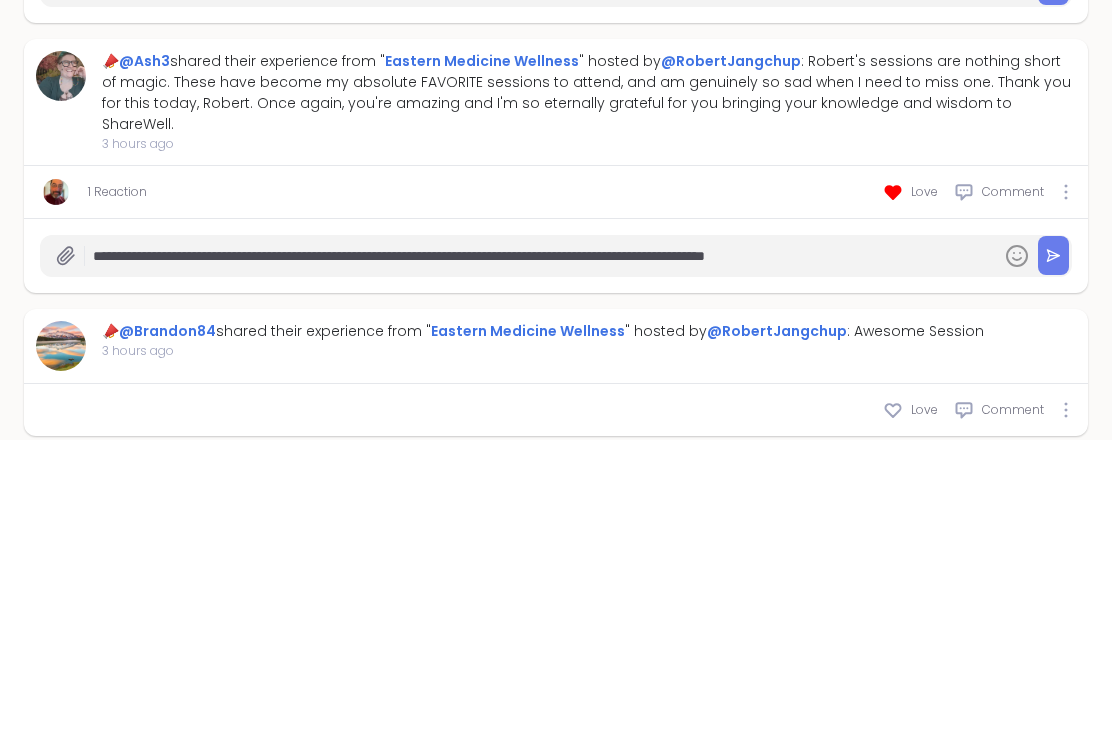 click on "**********" at bounding box center [543, 547] 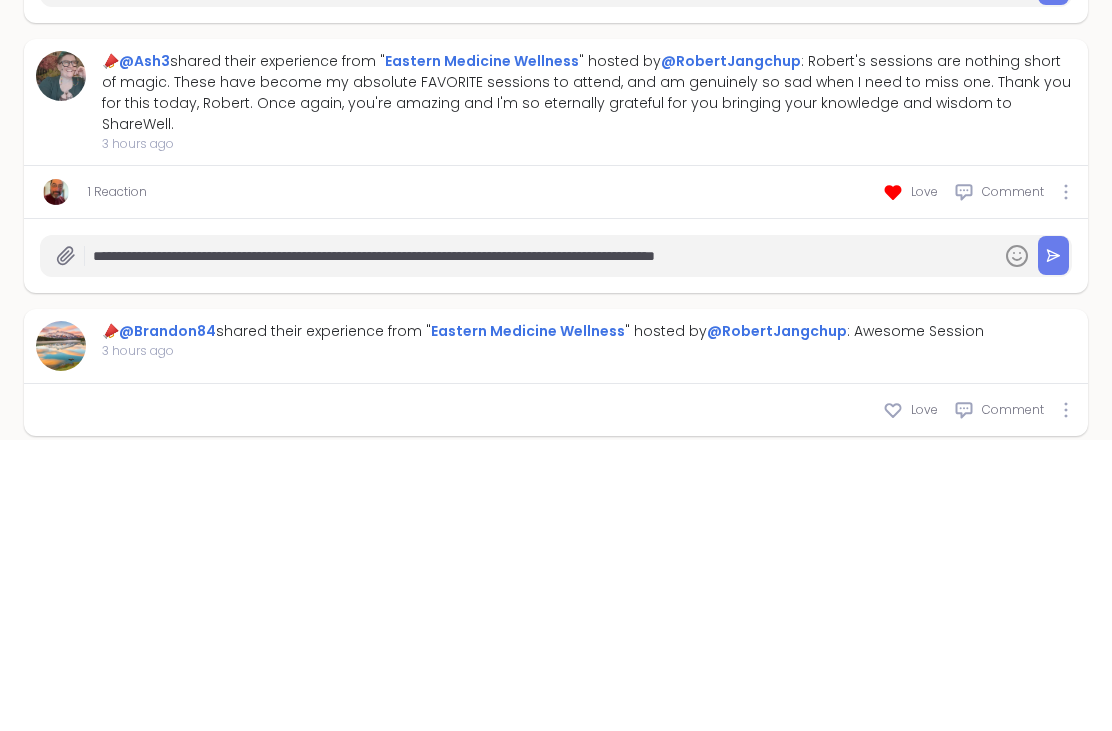 click on "**********" at bounding box center (543, 547) 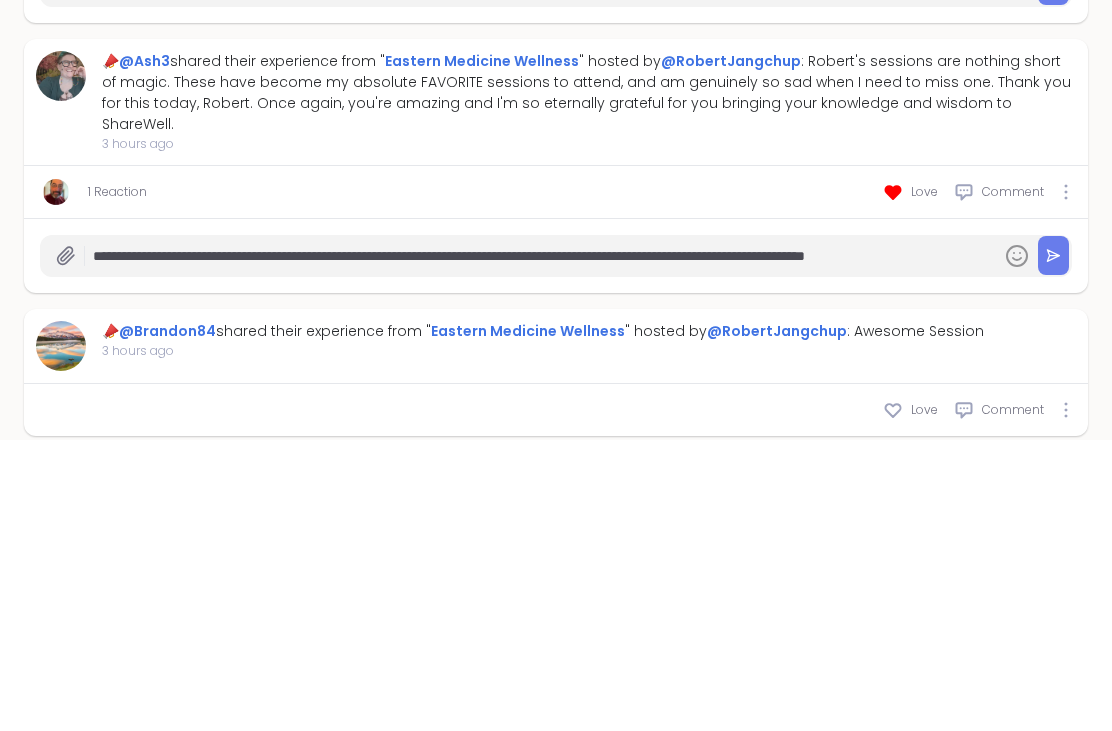 click on "**********" at bounding box center (543, 547) 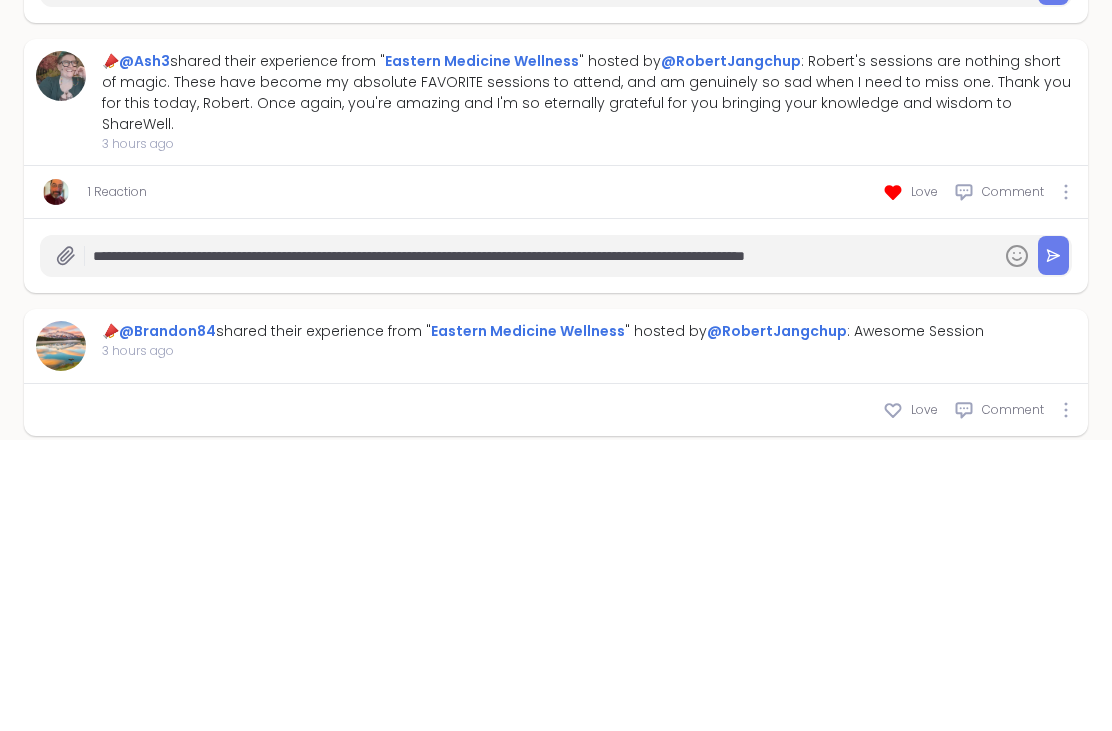 click on "**********" at bounding box center (543, 547) 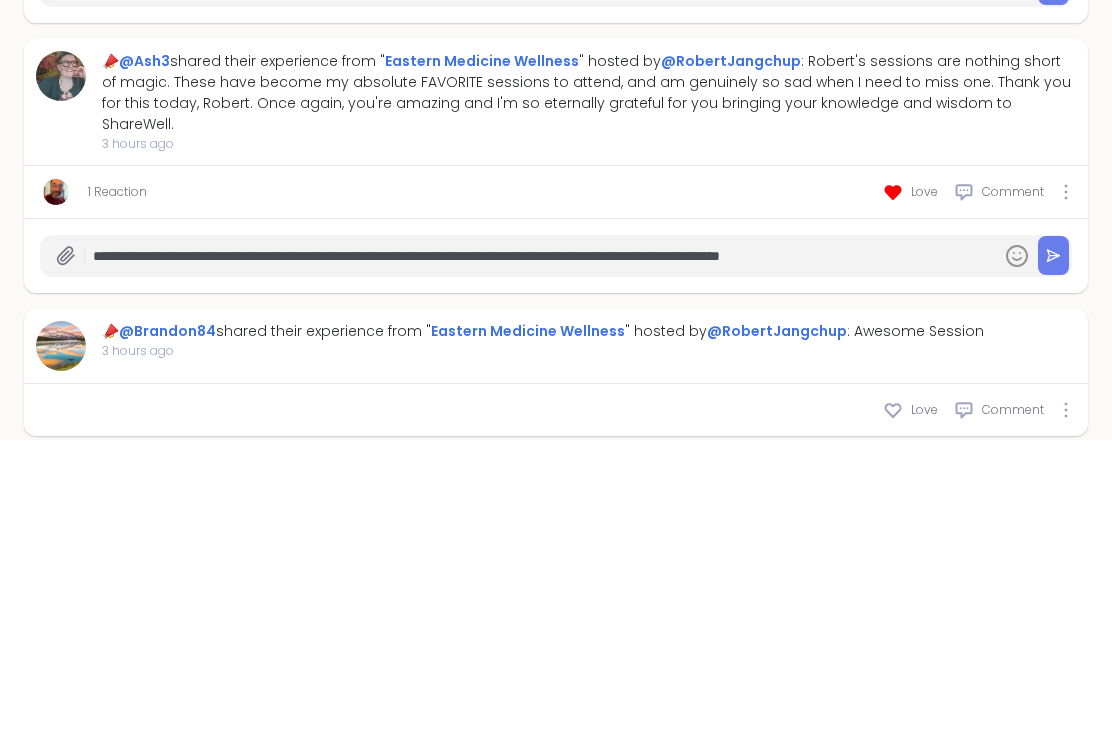 click on "**********" at bounding box center [543, 547] 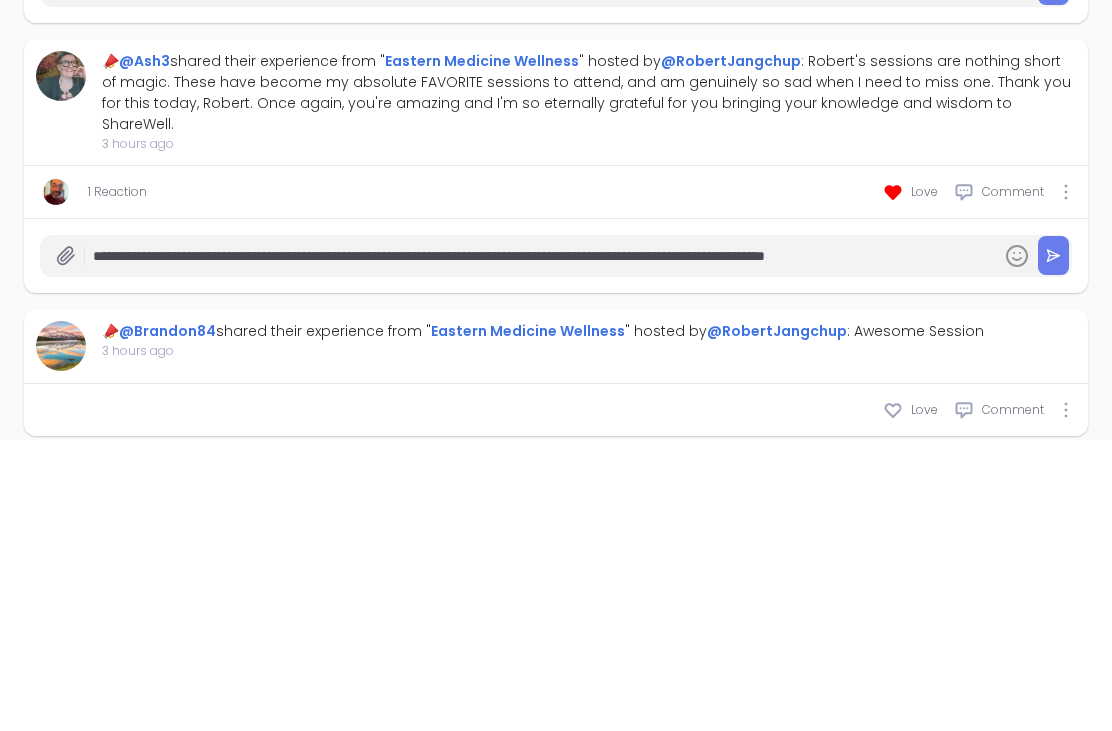 type on "**********" 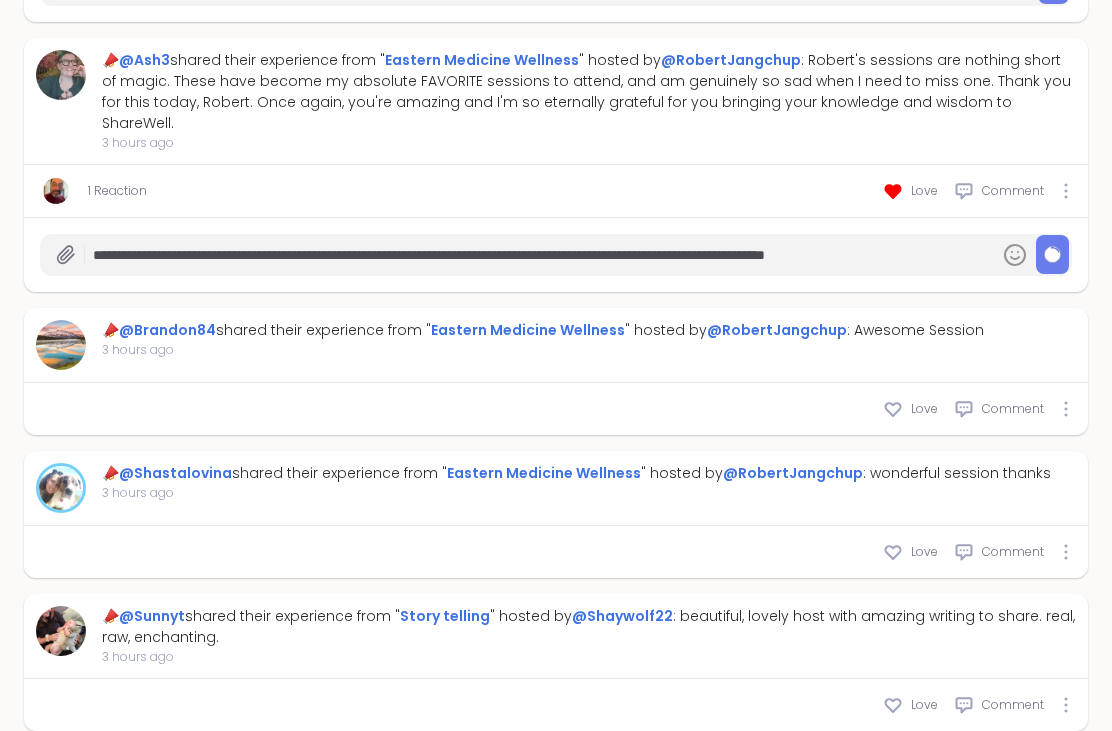 type on "*" 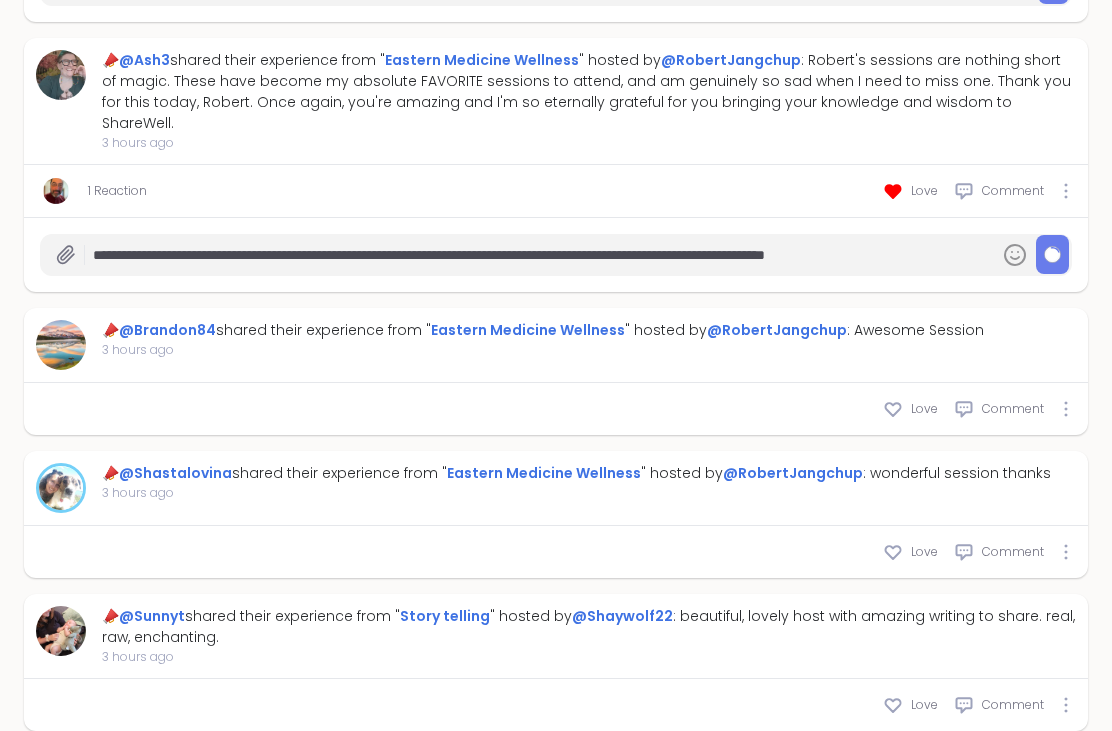 type 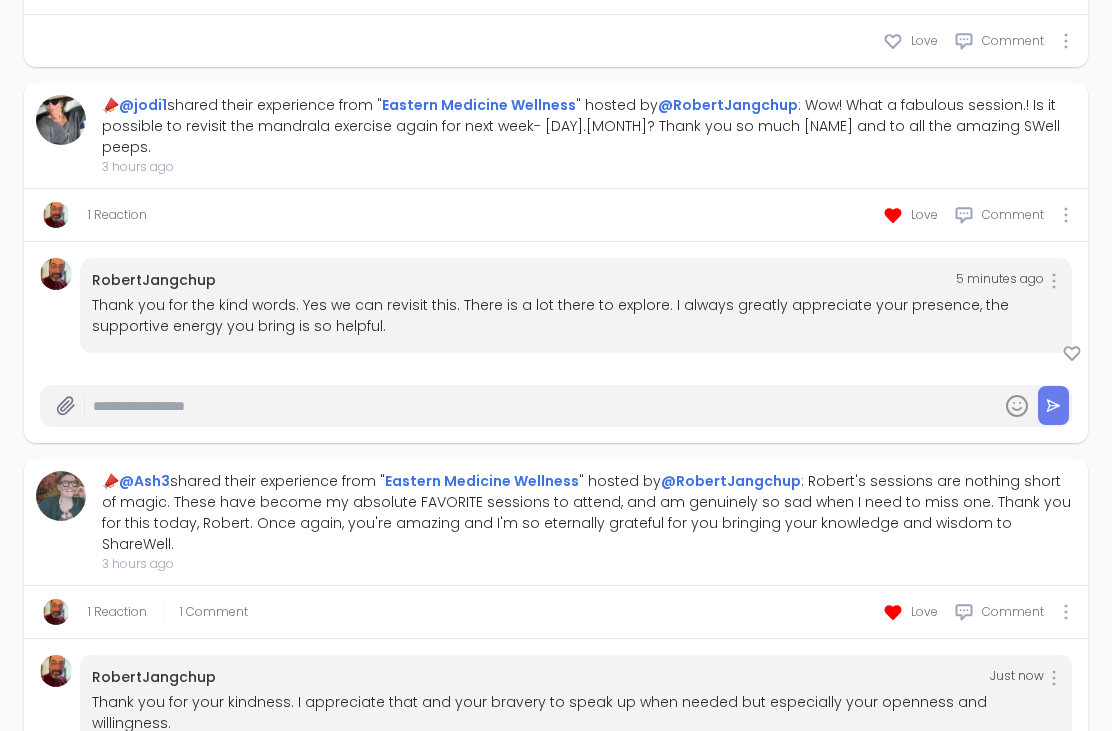 type on "*" 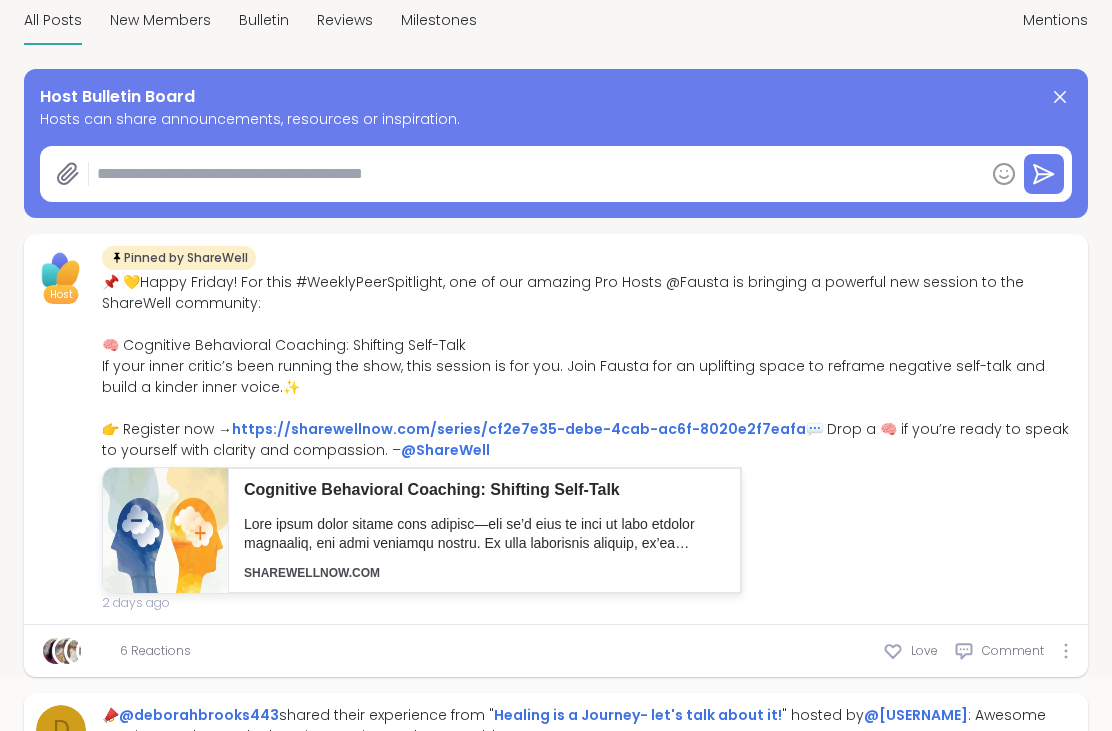 scroll, scrollTop: 0, scrollLeft: 0, axis: both 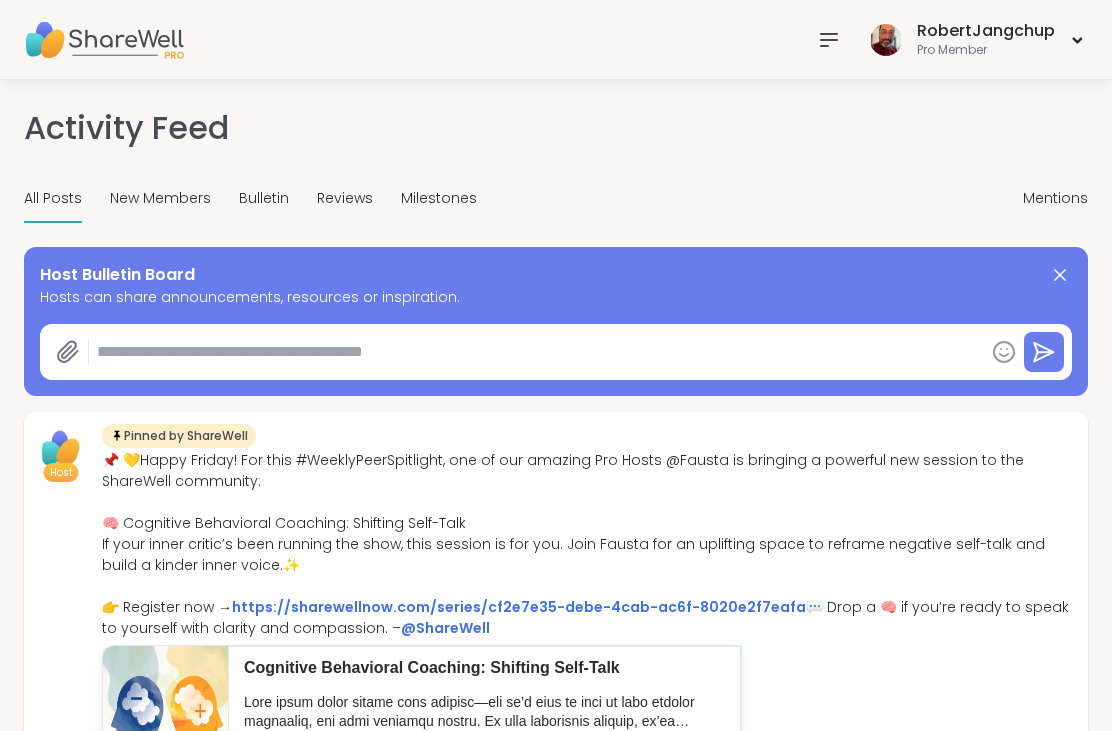 click 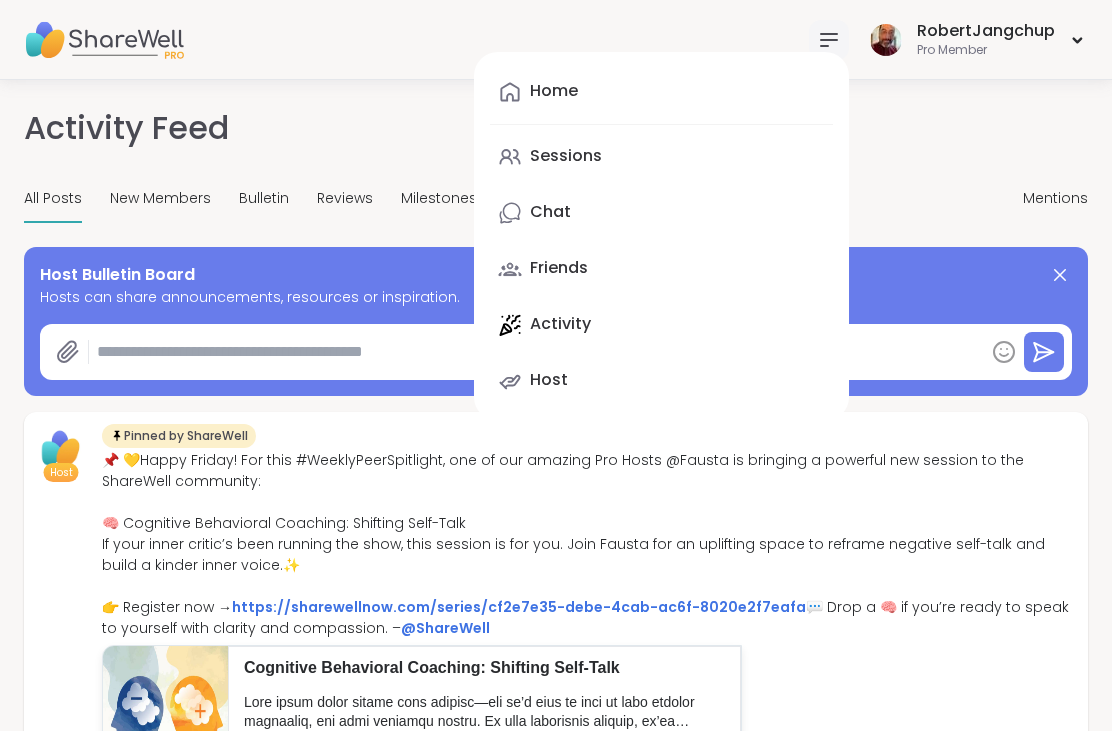 click on "Chat" at bounding box center (550, 212) 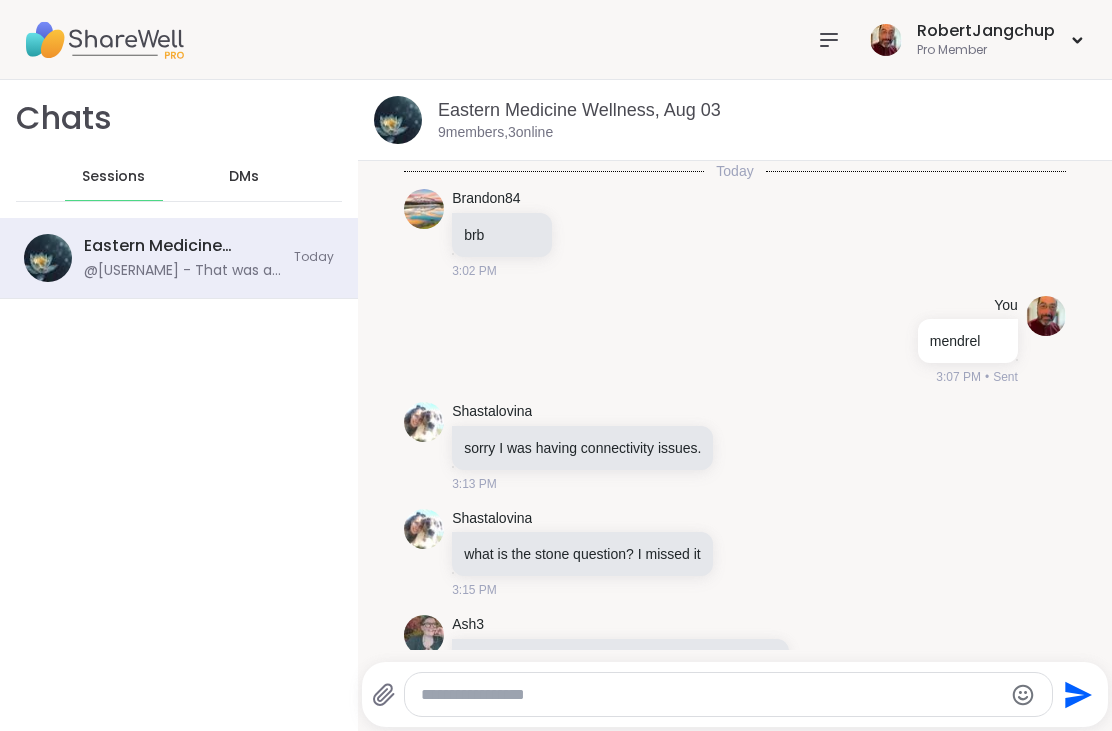 scroll, scrollTop: 777, scrollLeft: 0, axis: vertical 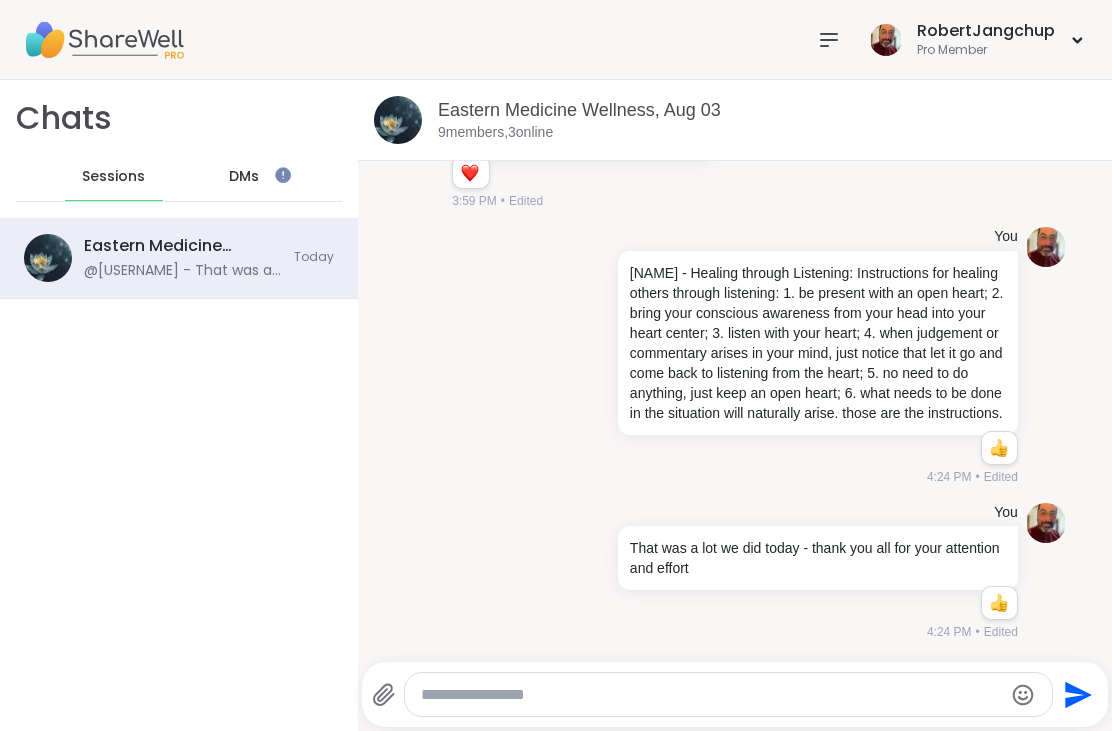 click on "DMs" at bounding box center [245, 177] 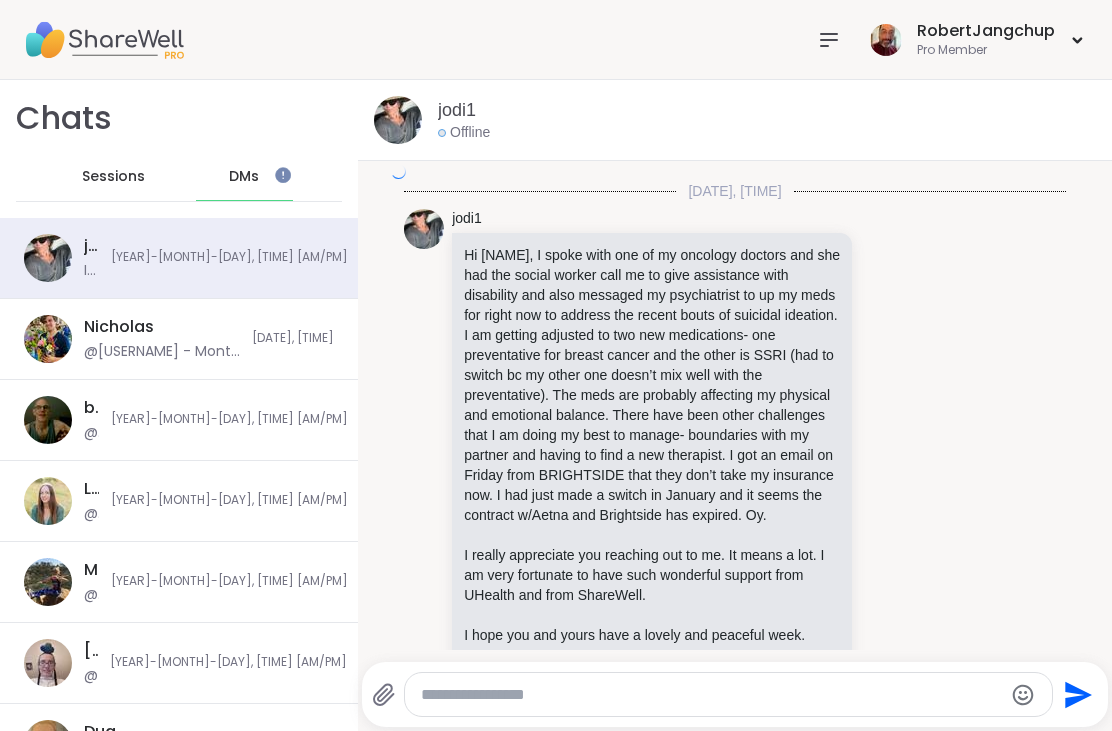 scroll, scrollTop: 3861, scrollLeft: 0, axis: vertical 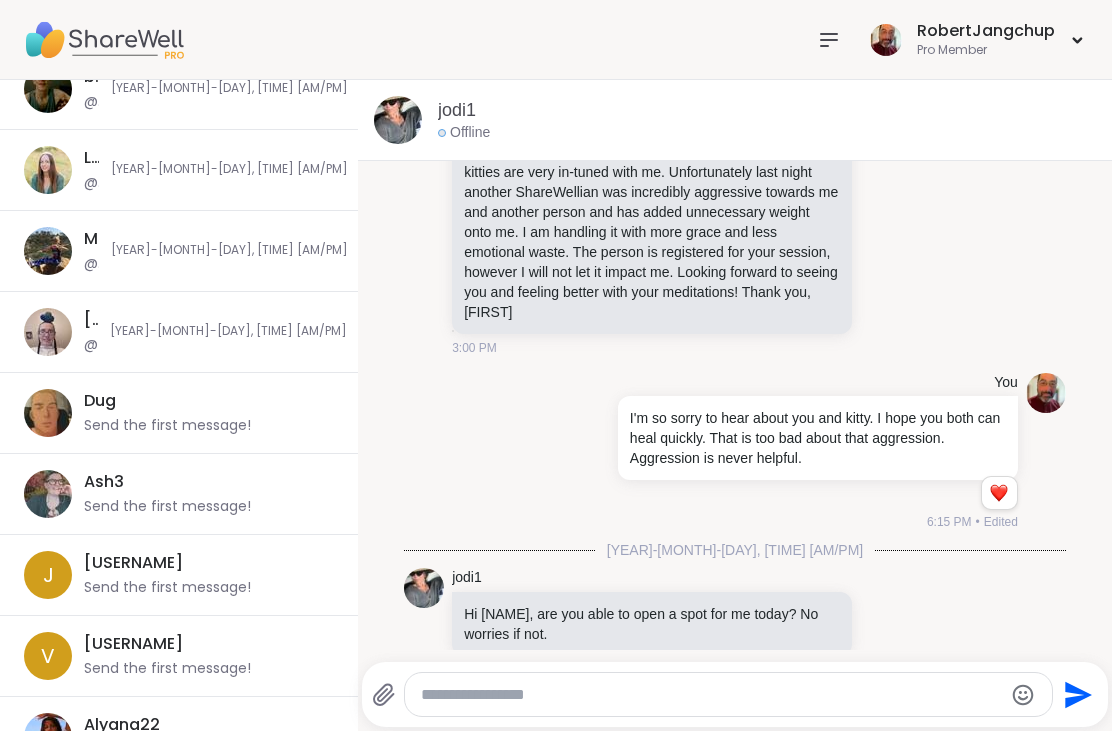 click at bounding box center (48, 494) 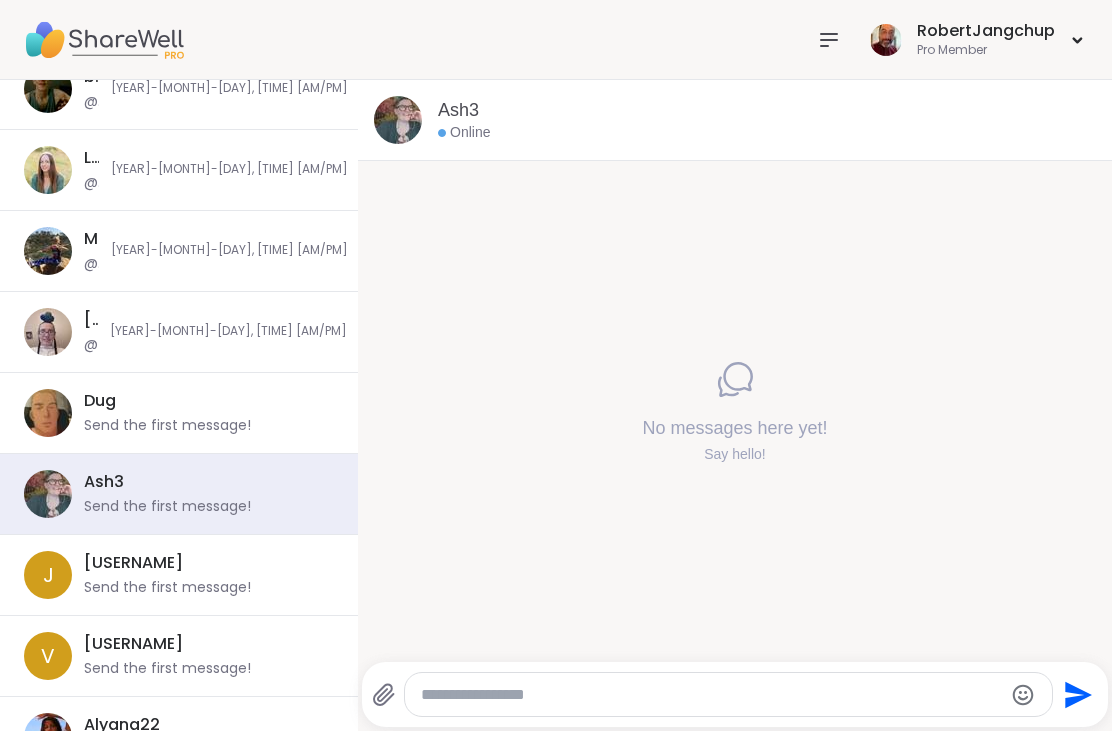 click at bounding box center (712, 695) 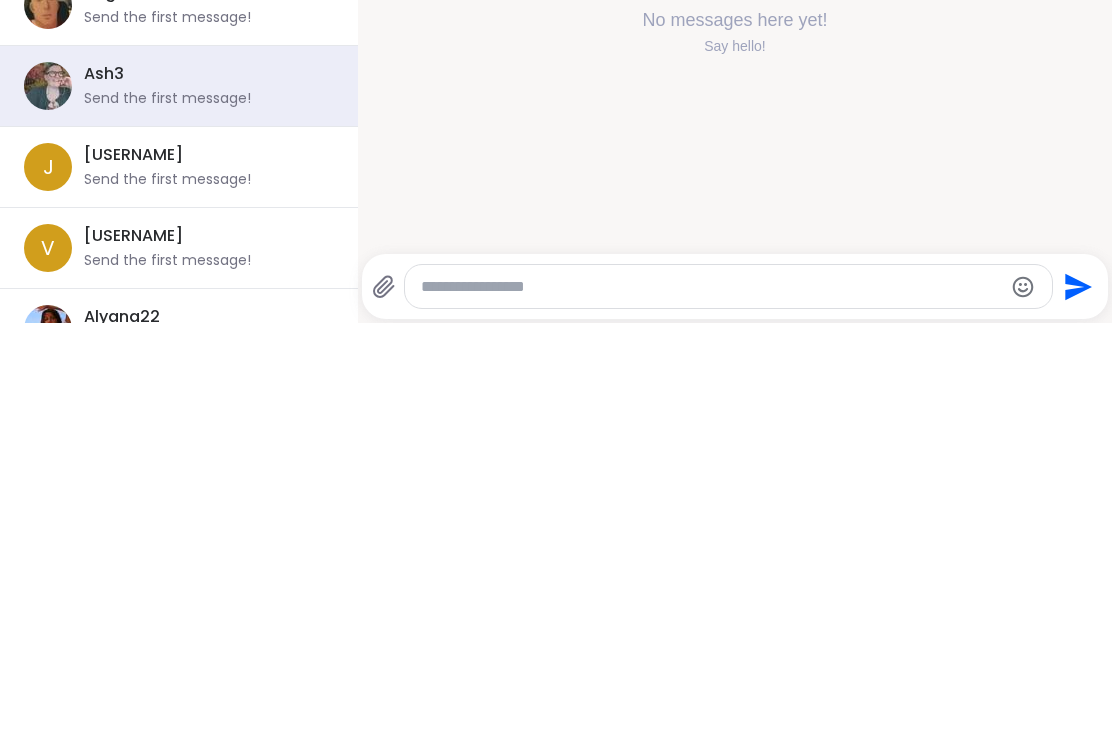 scroll, scrollTop: 0, scrollLeft: 0, axis: both 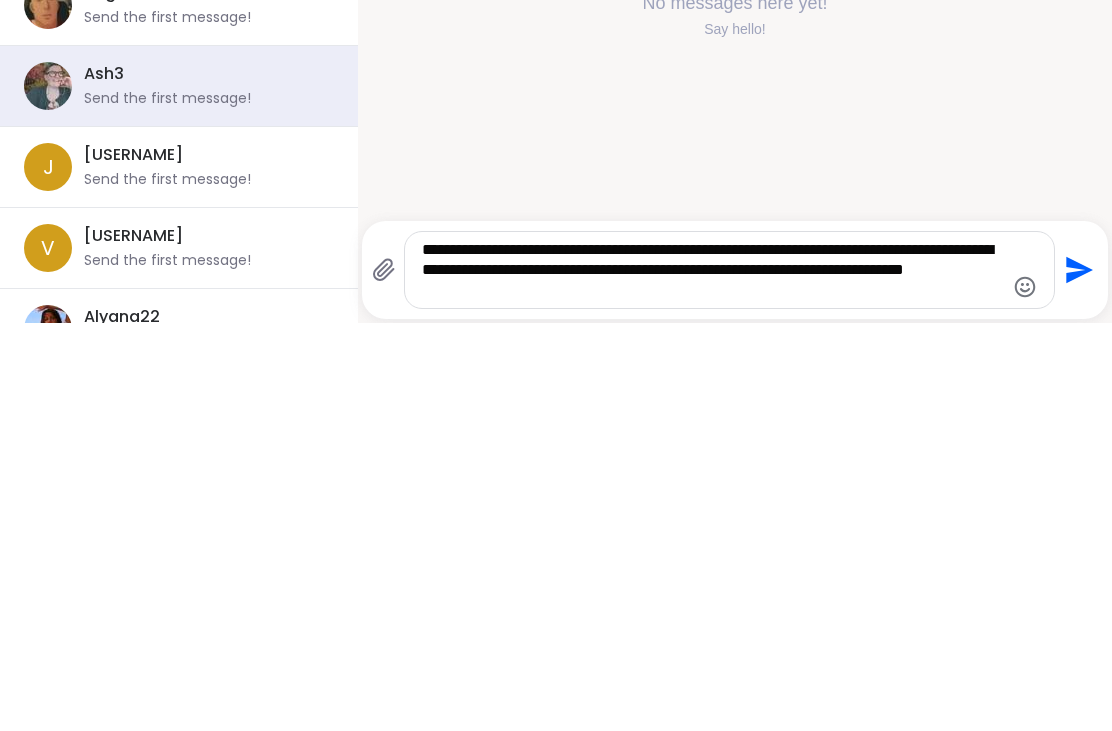 click on "**********" at bounding box center [713, 678] 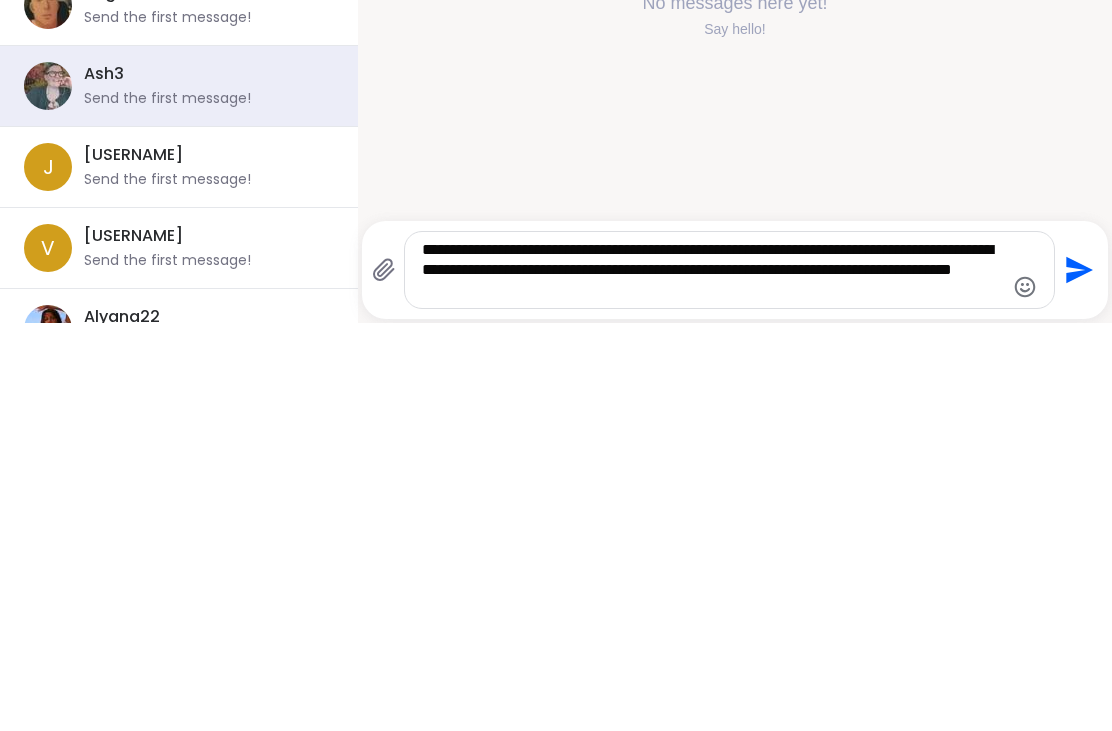 click on "**********" at bounding box center [713, 678] 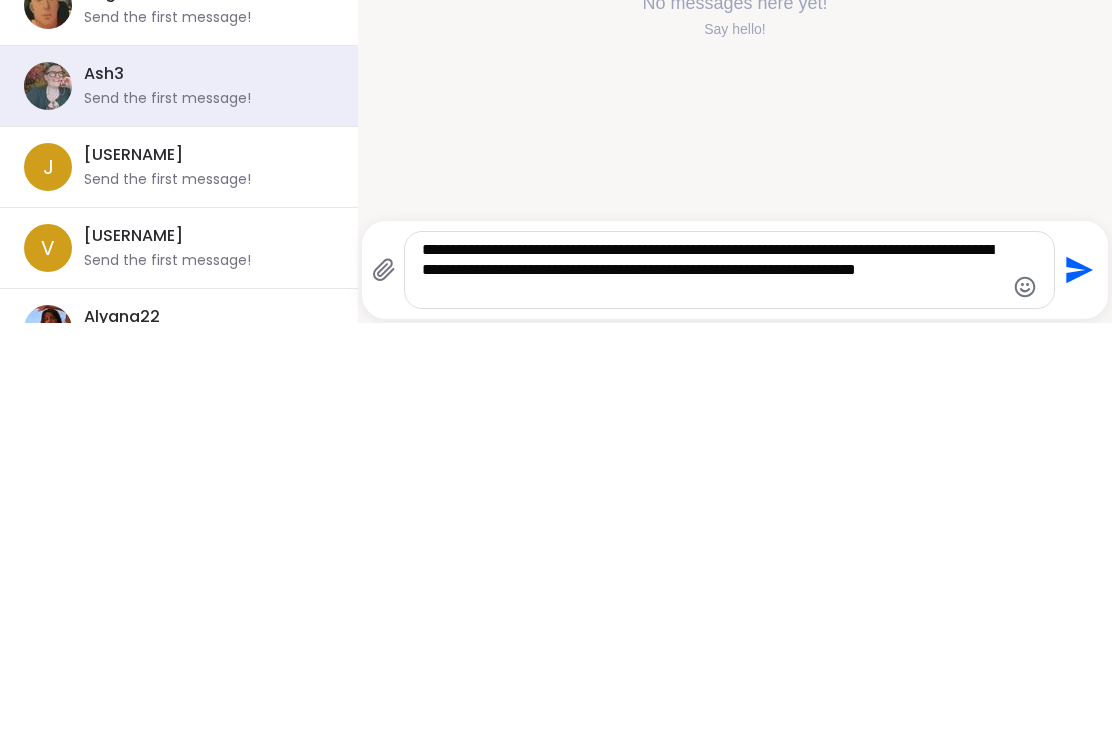 click on "**********" at bounding box center (713, 678) 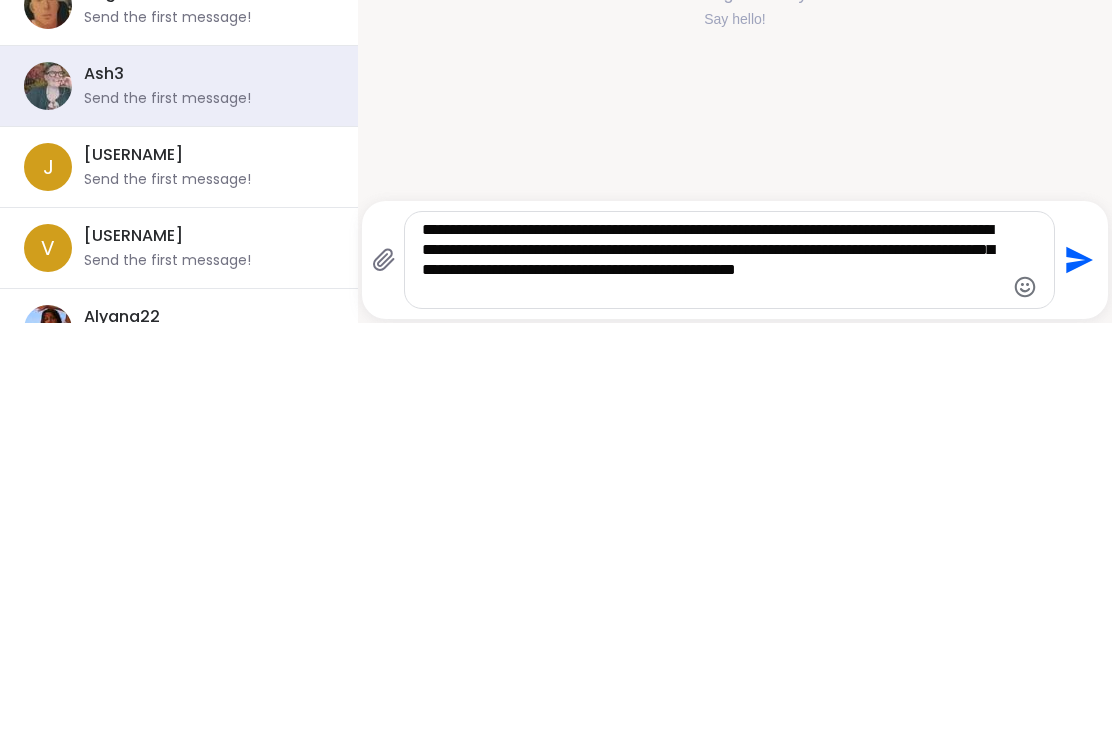 type on "**********" 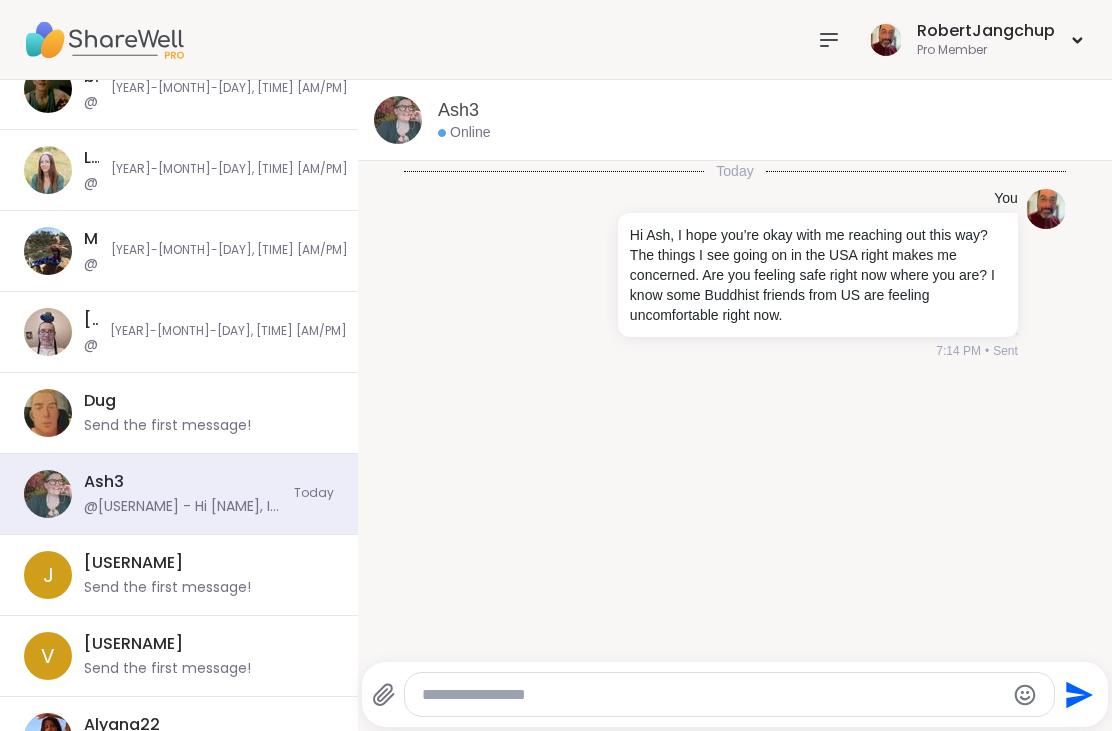 click 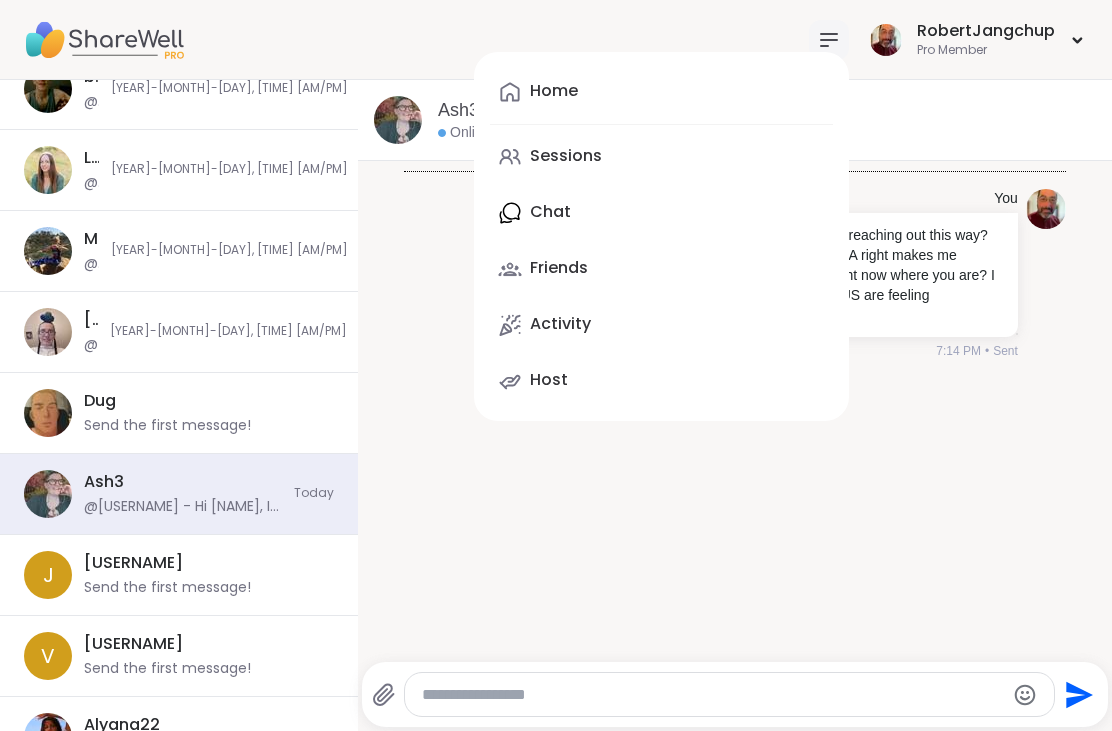 click on "[NAME] Pro Member" at bounding box center (976, 39) 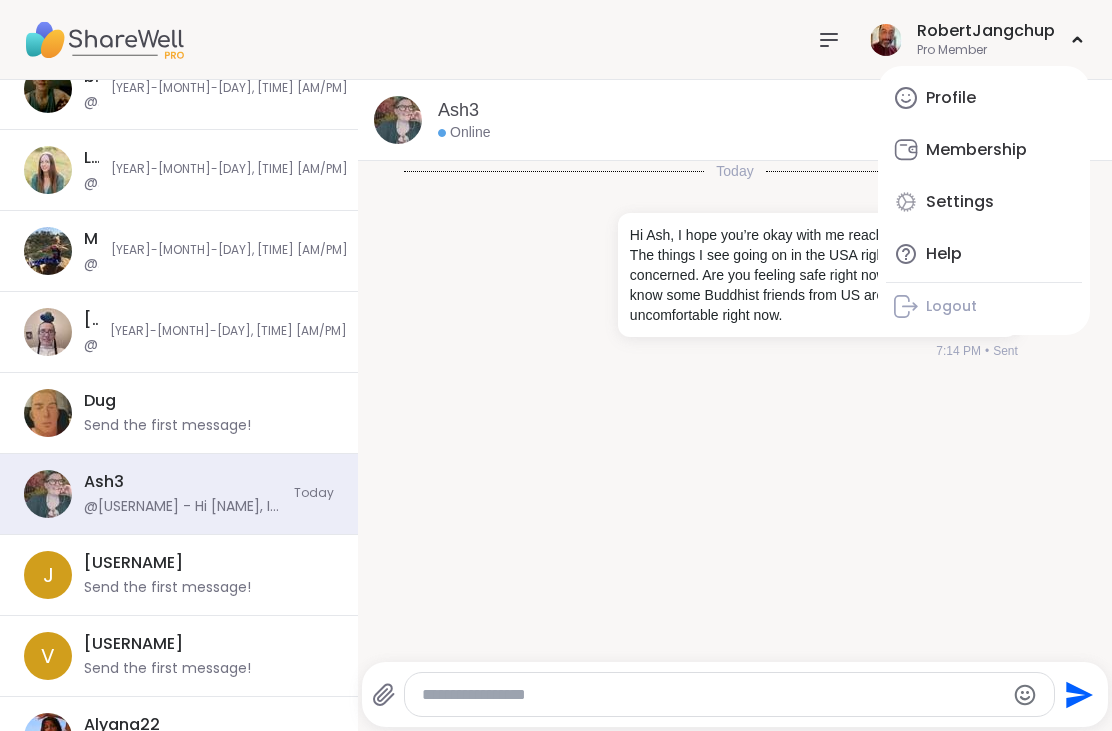 click on "Logout" at bounding box center [951, 307] 